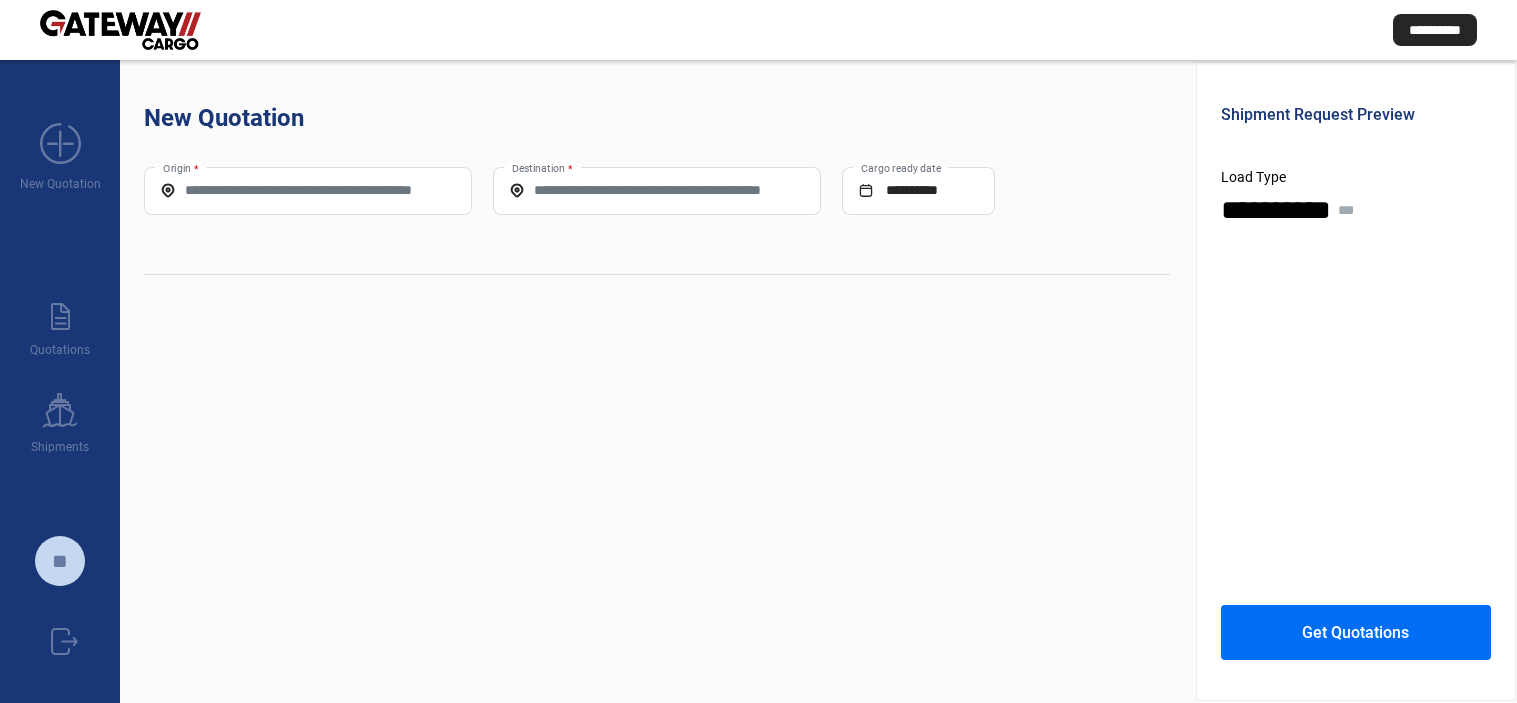 scroll, scrollTop: 0, scrollLeft: 0, axis: both 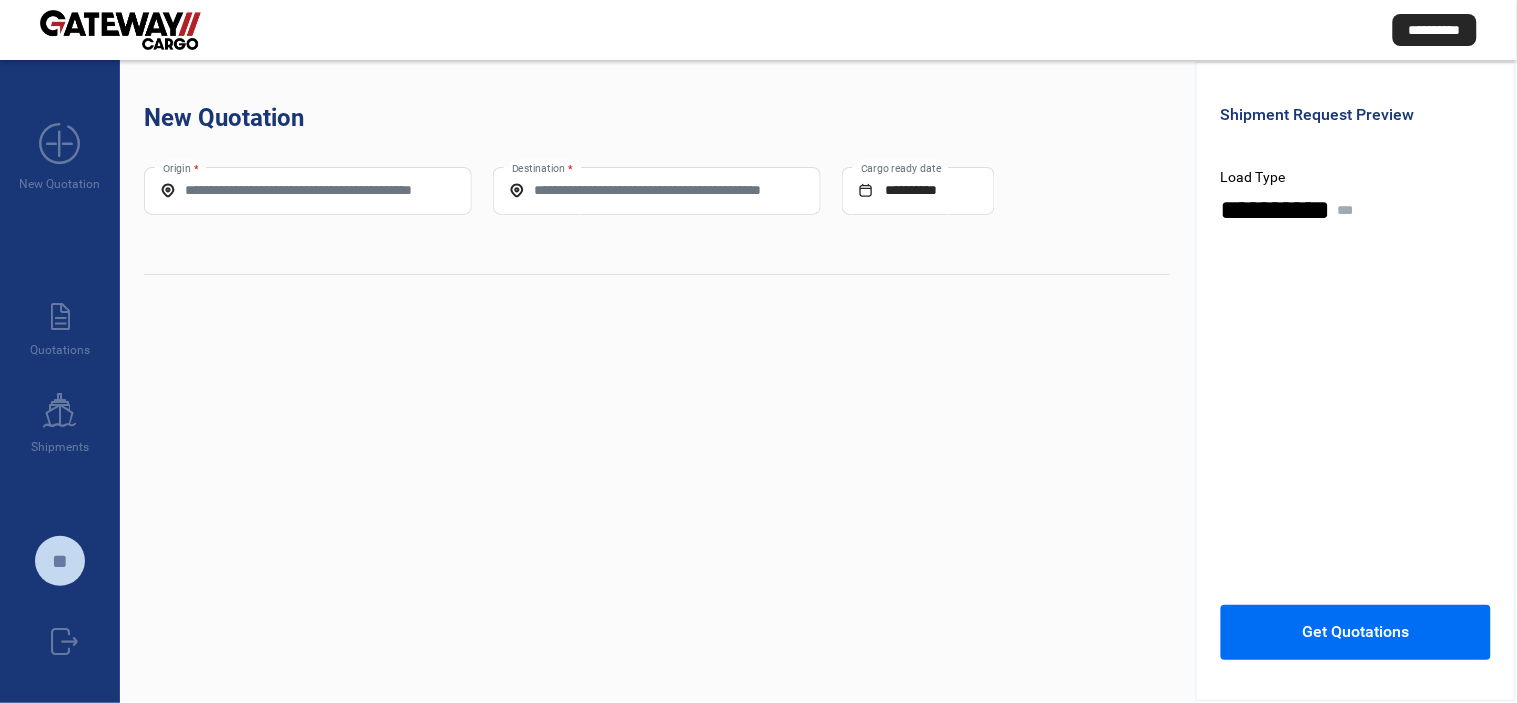 click on "Origin *" at bounding box center [308, 190] 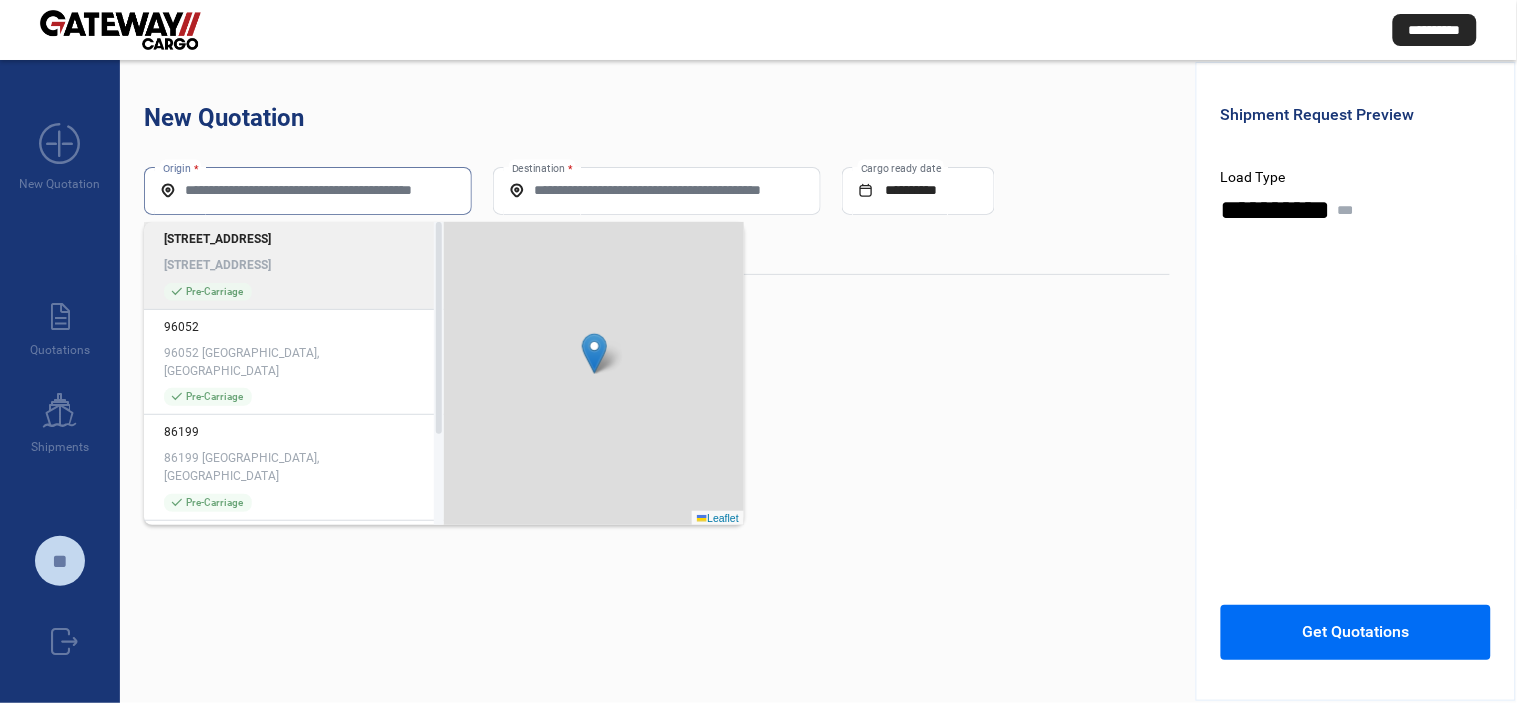 paste on "**********" 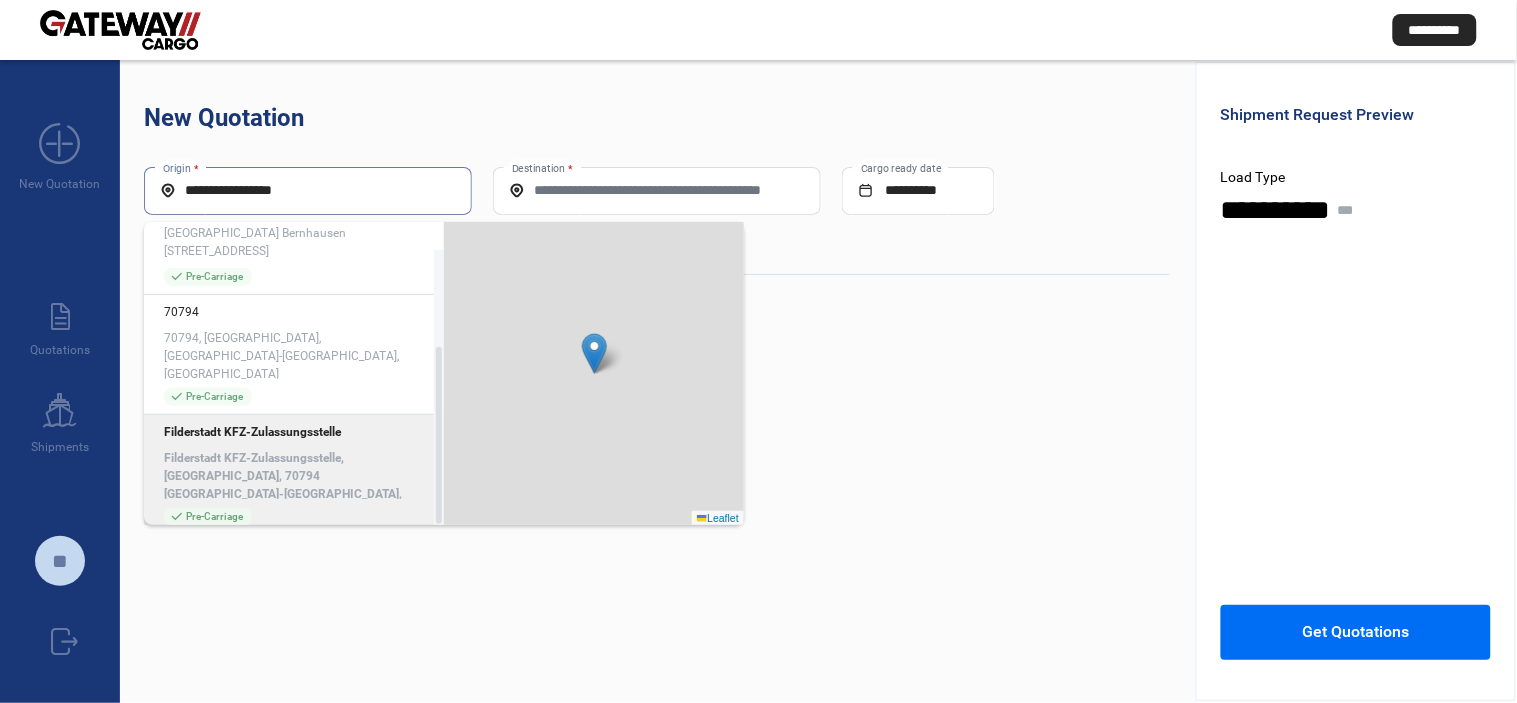 scroll, scrollTop: 166, scrollLeft: 0, axis: vertical 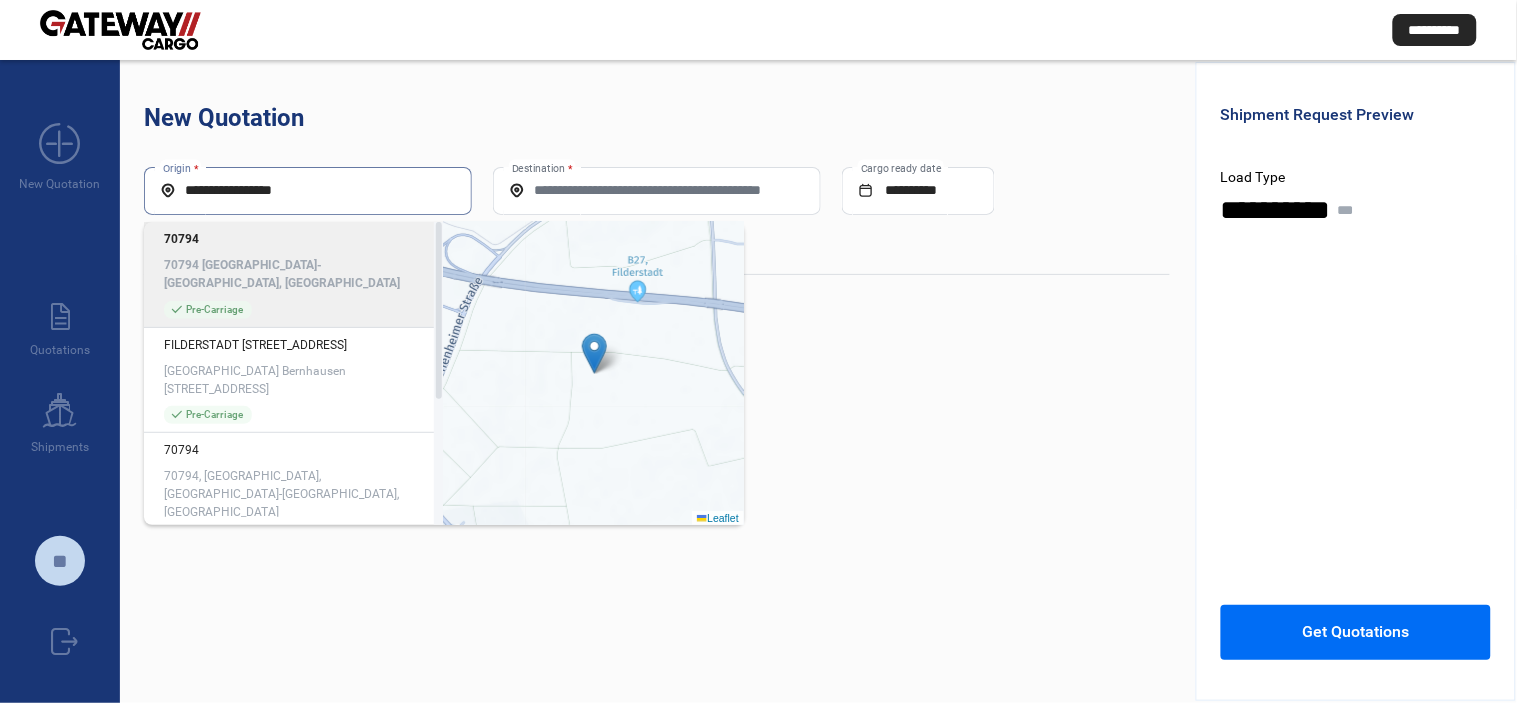 click on "**********" at bounding box center [308, 190] 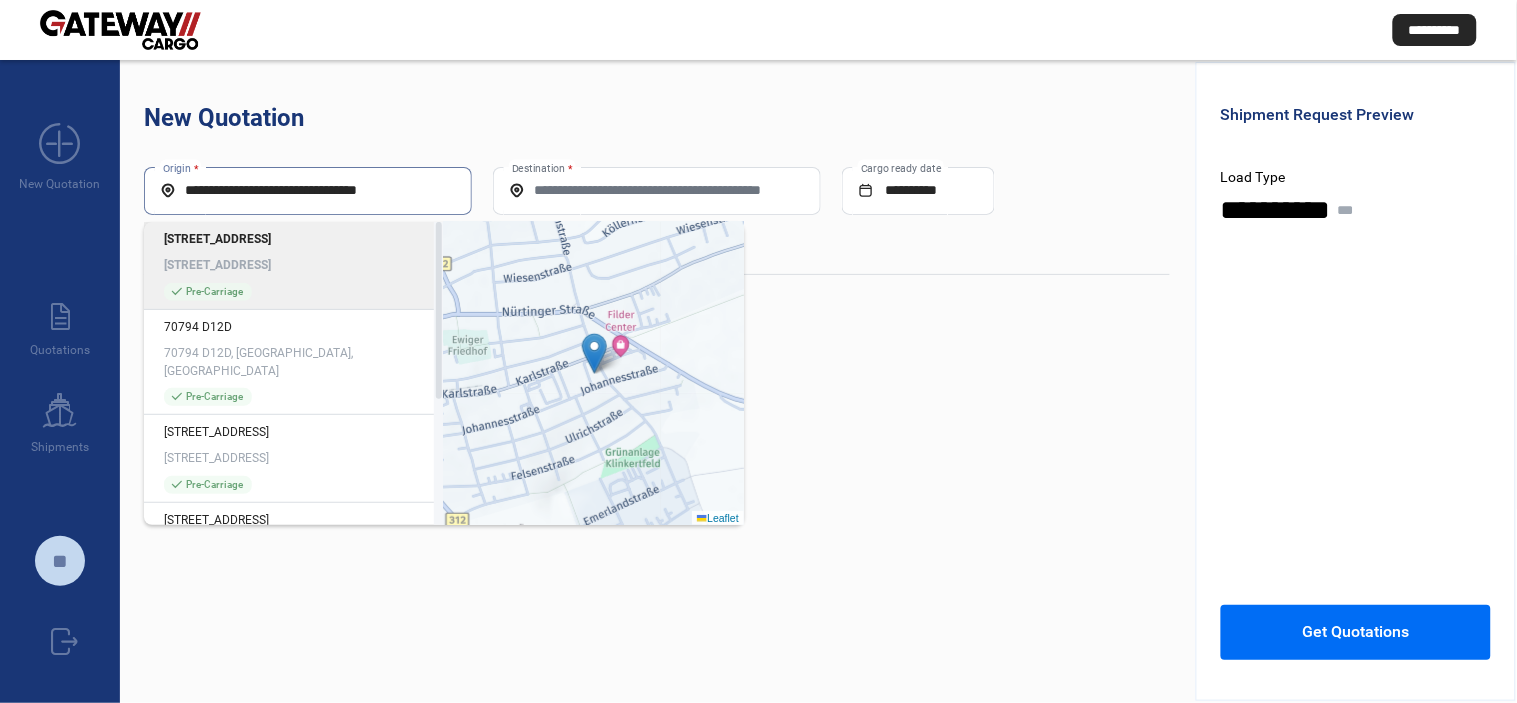 click on "**********" 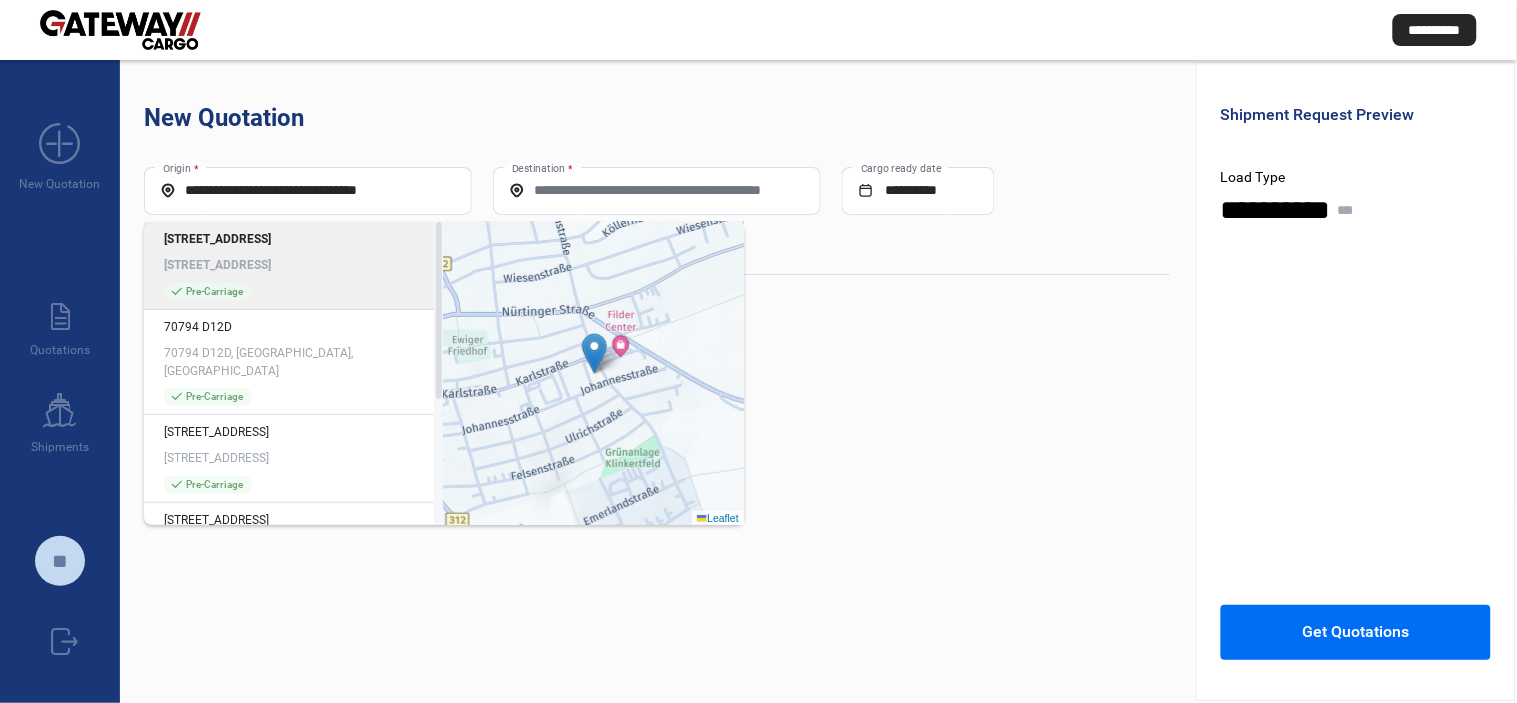click on "**********" 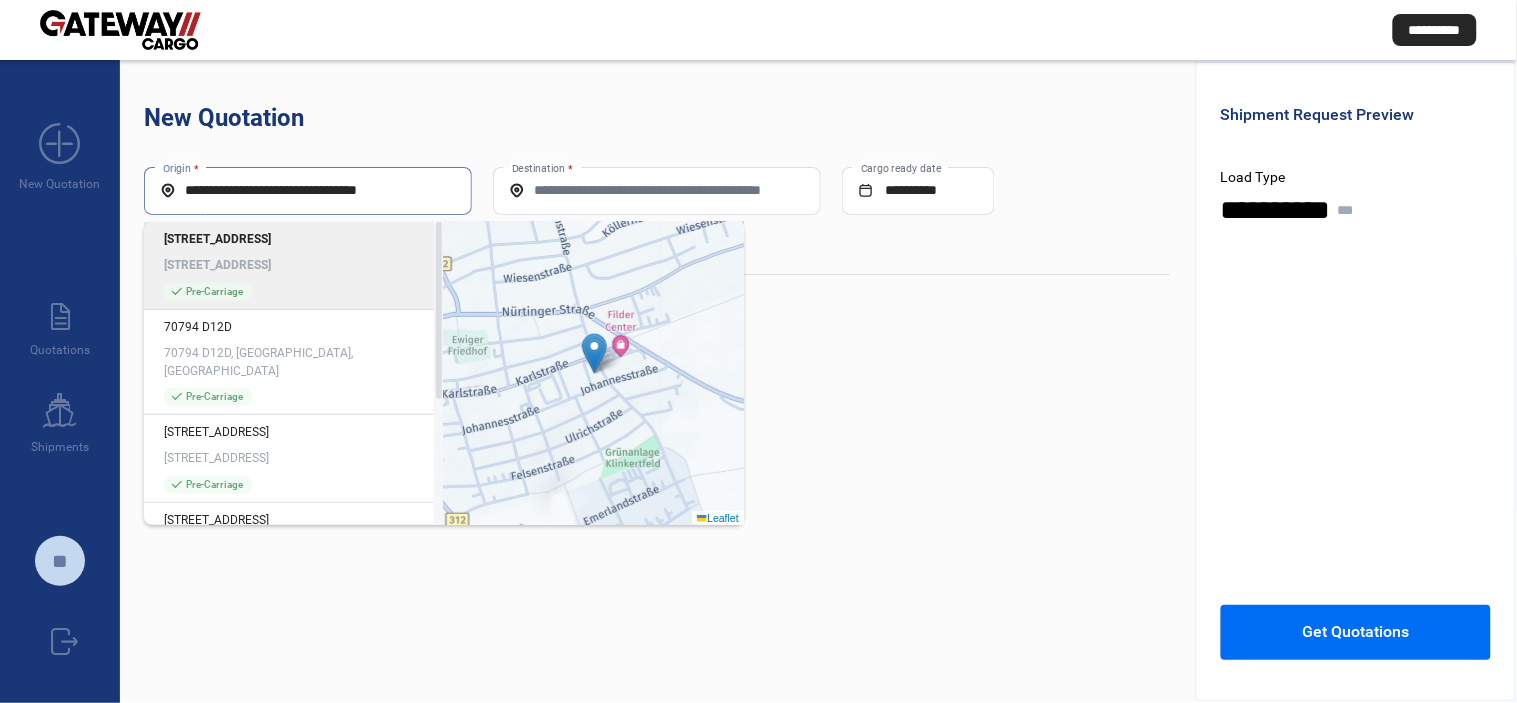 click on "**********" at bounding box center (308, 190) 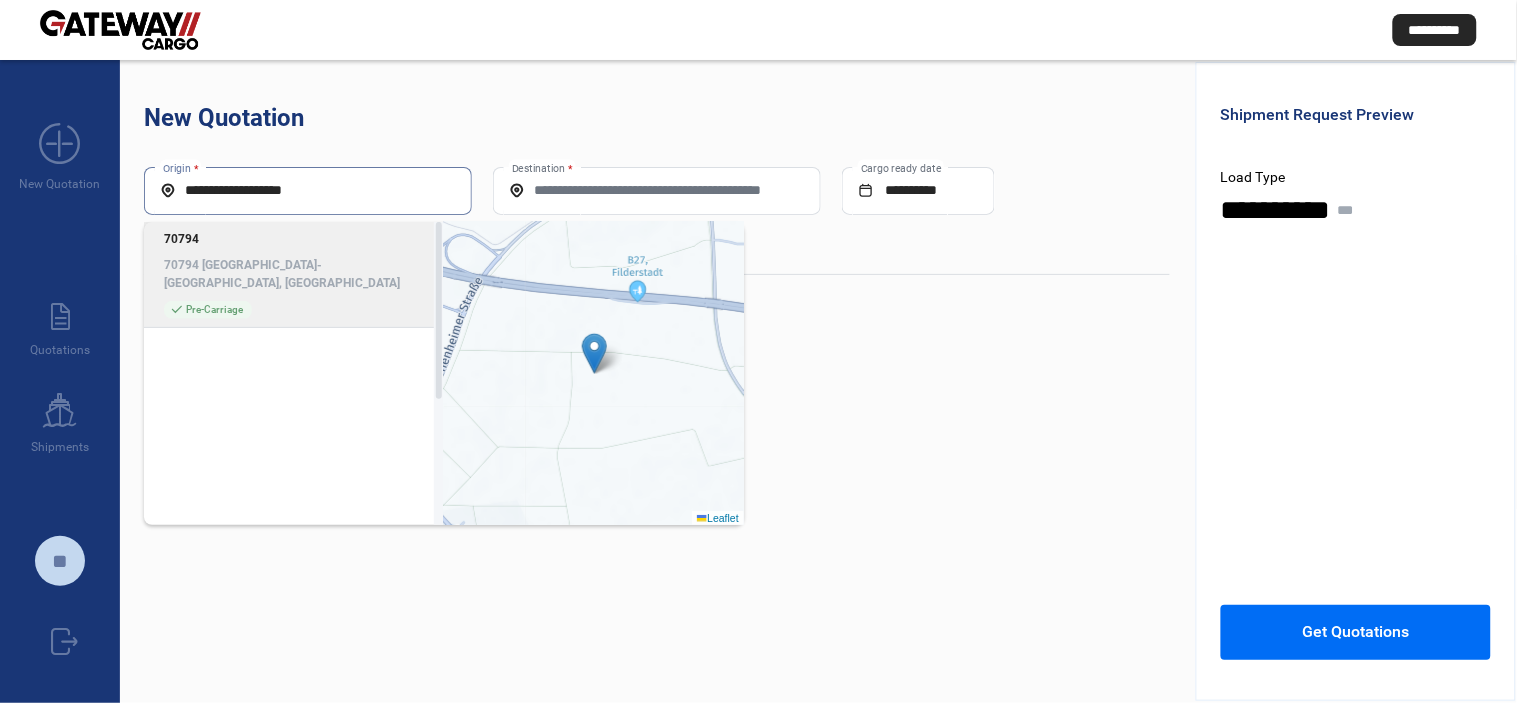 click on "**********" at bounding box center [308, 190] 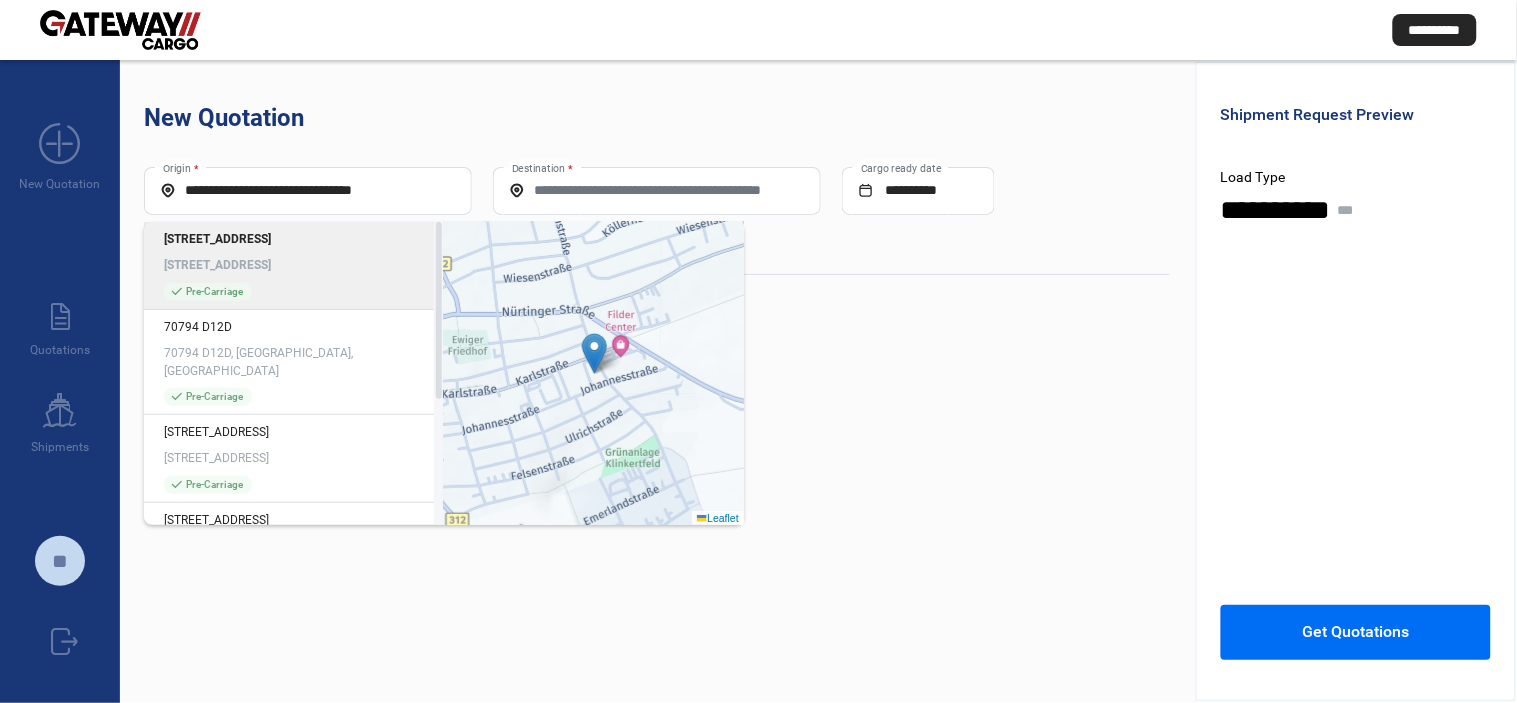 click on "Destination *" at bounding box center [657, 190] 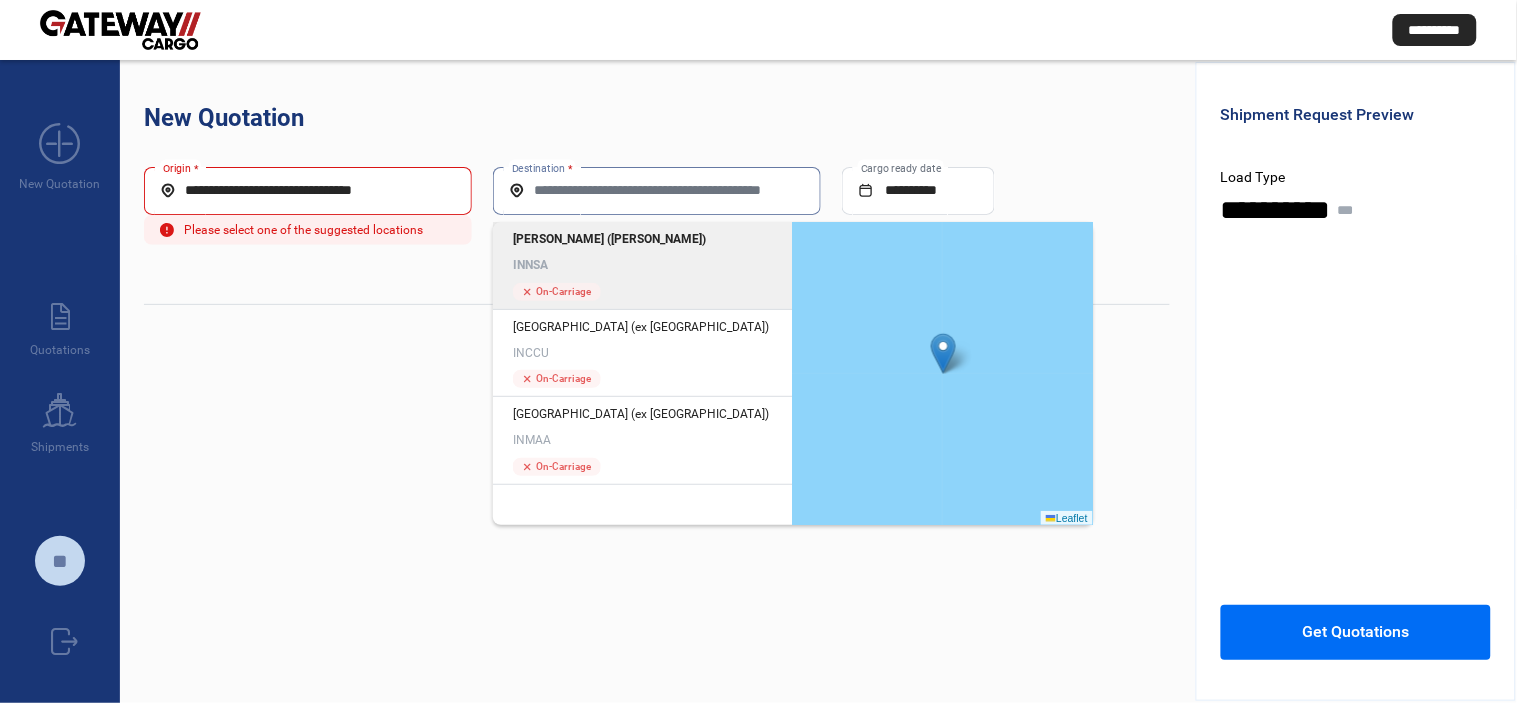 type on "**********" 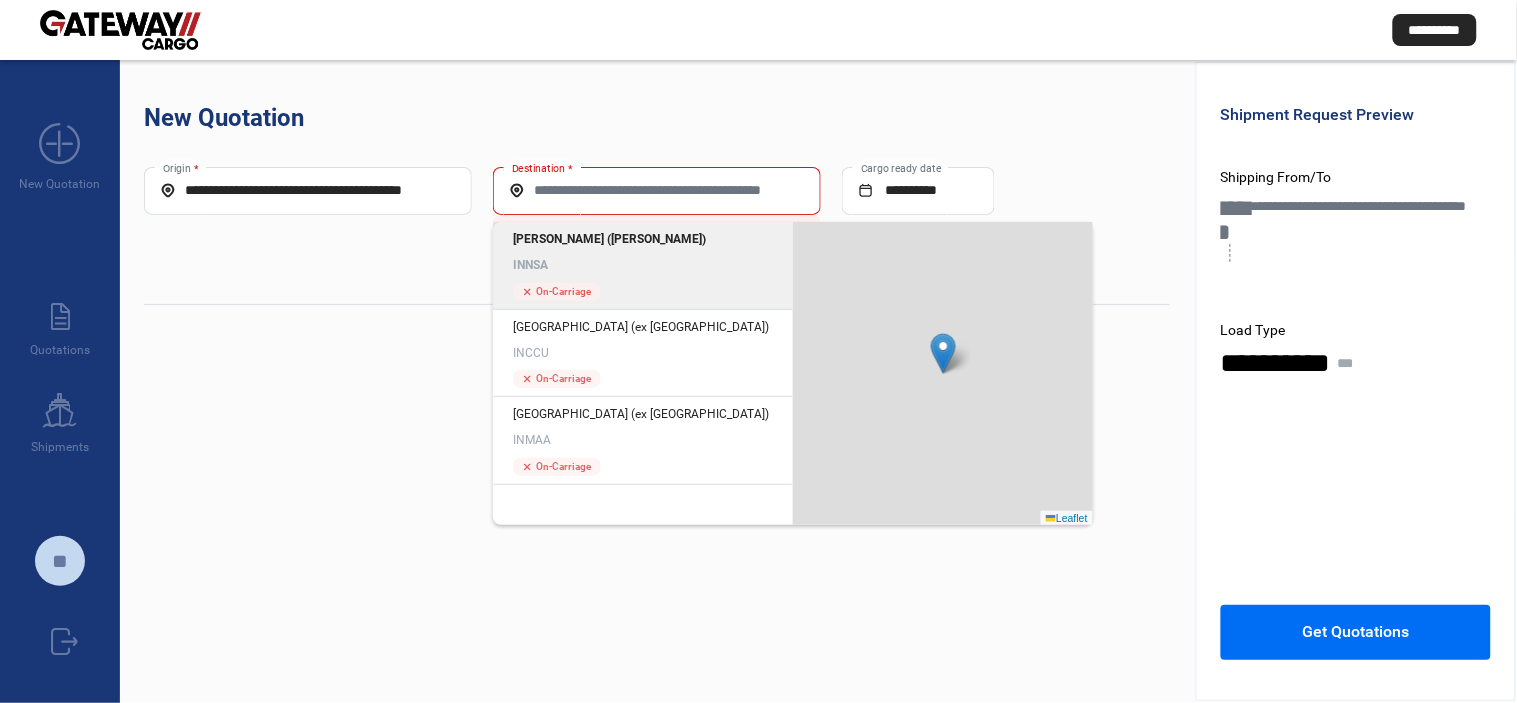 click on "INNSA" 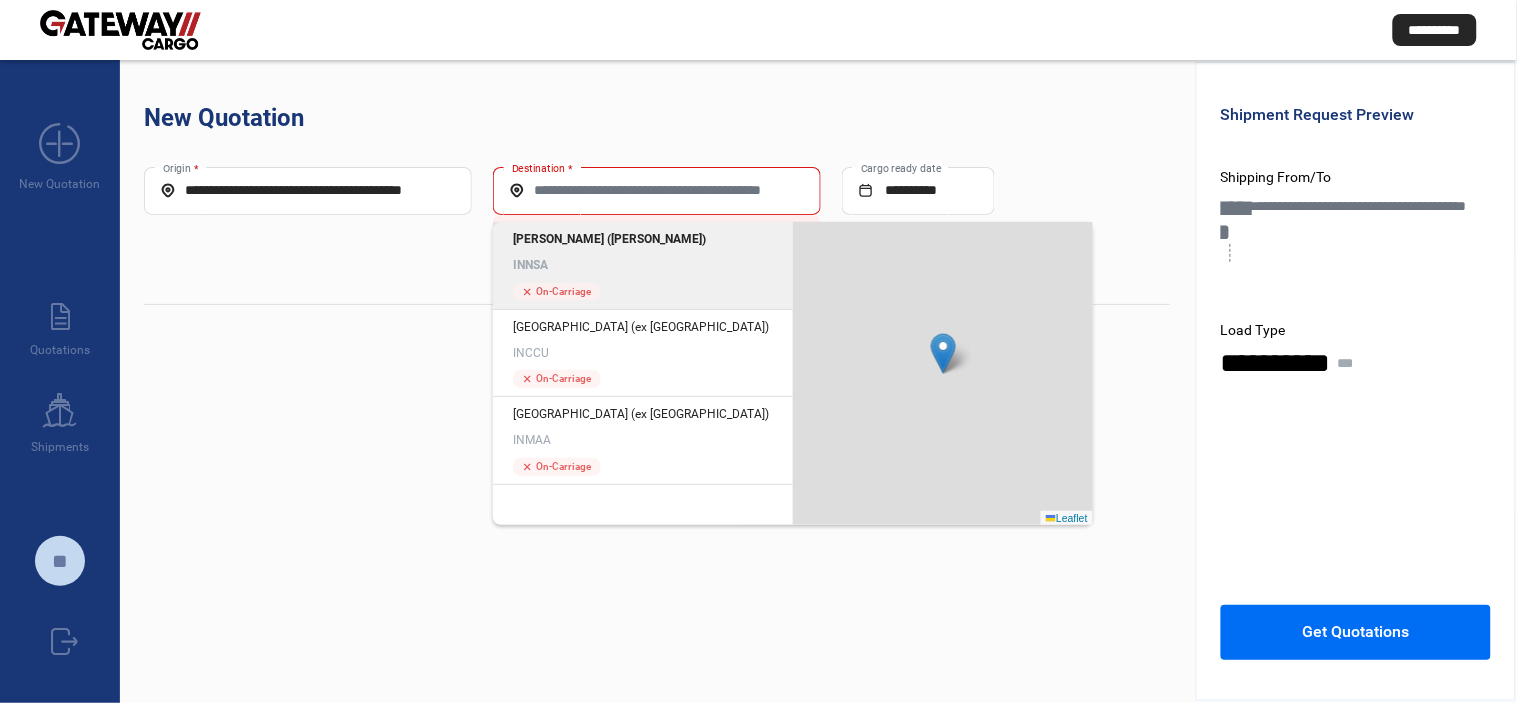 type on "*****" 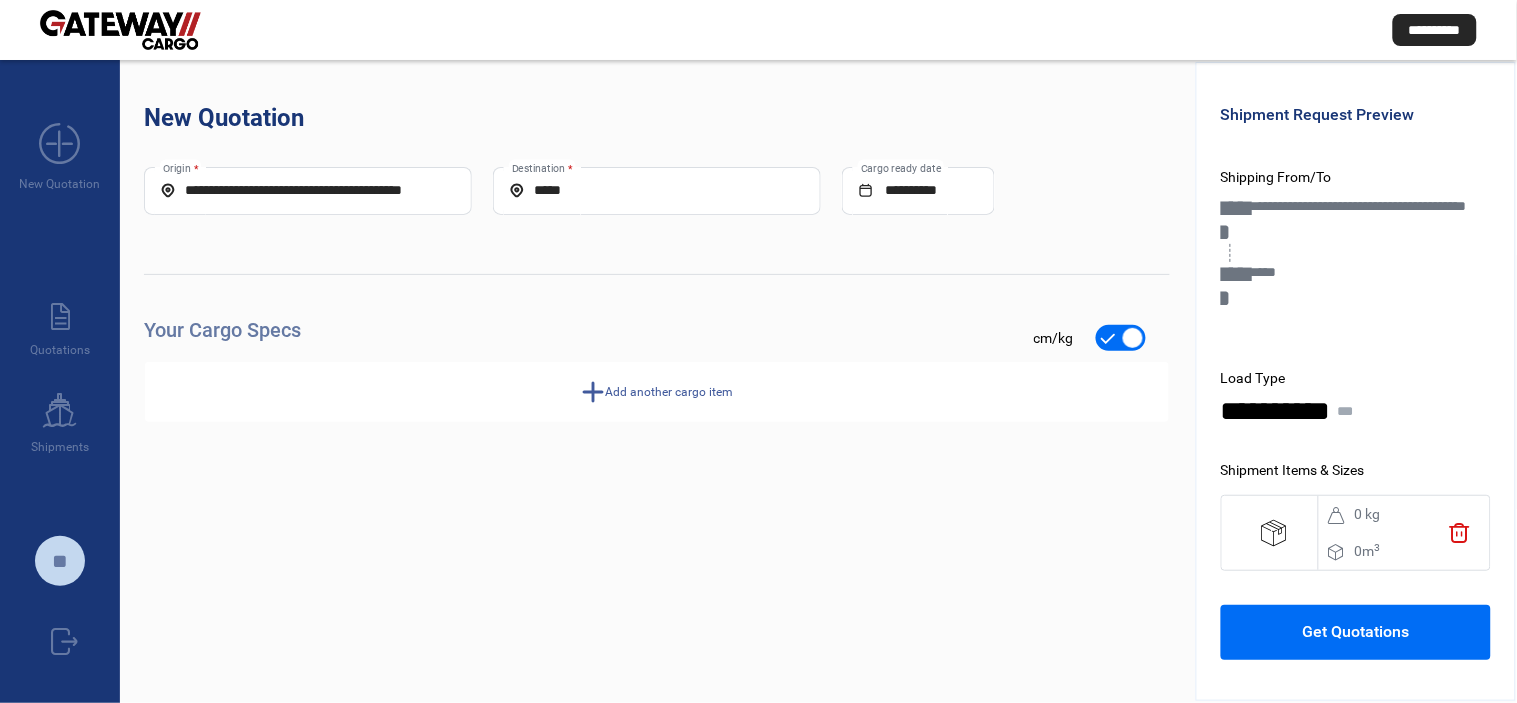 click on "add  Add another cargo item" 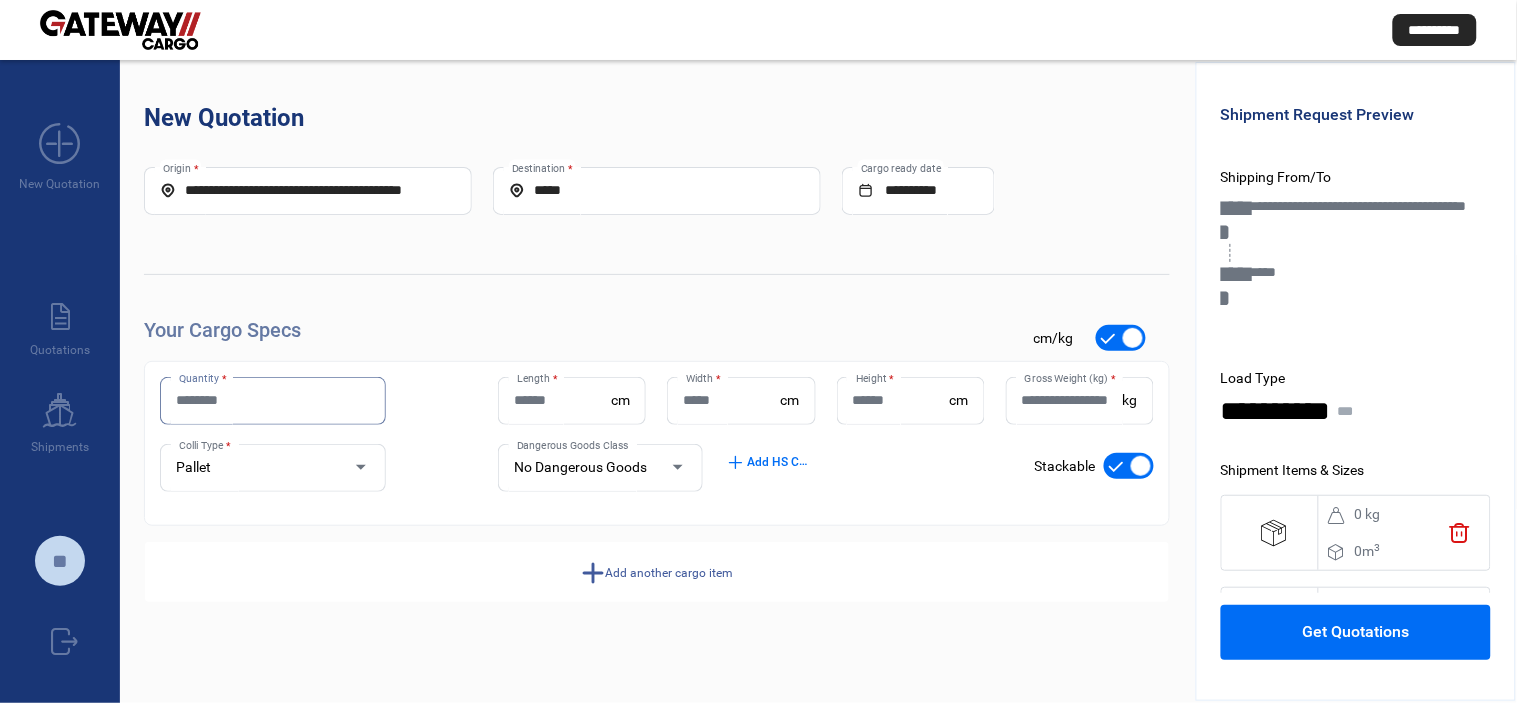 click on "Quantity *" at bounding box center (273, 400) 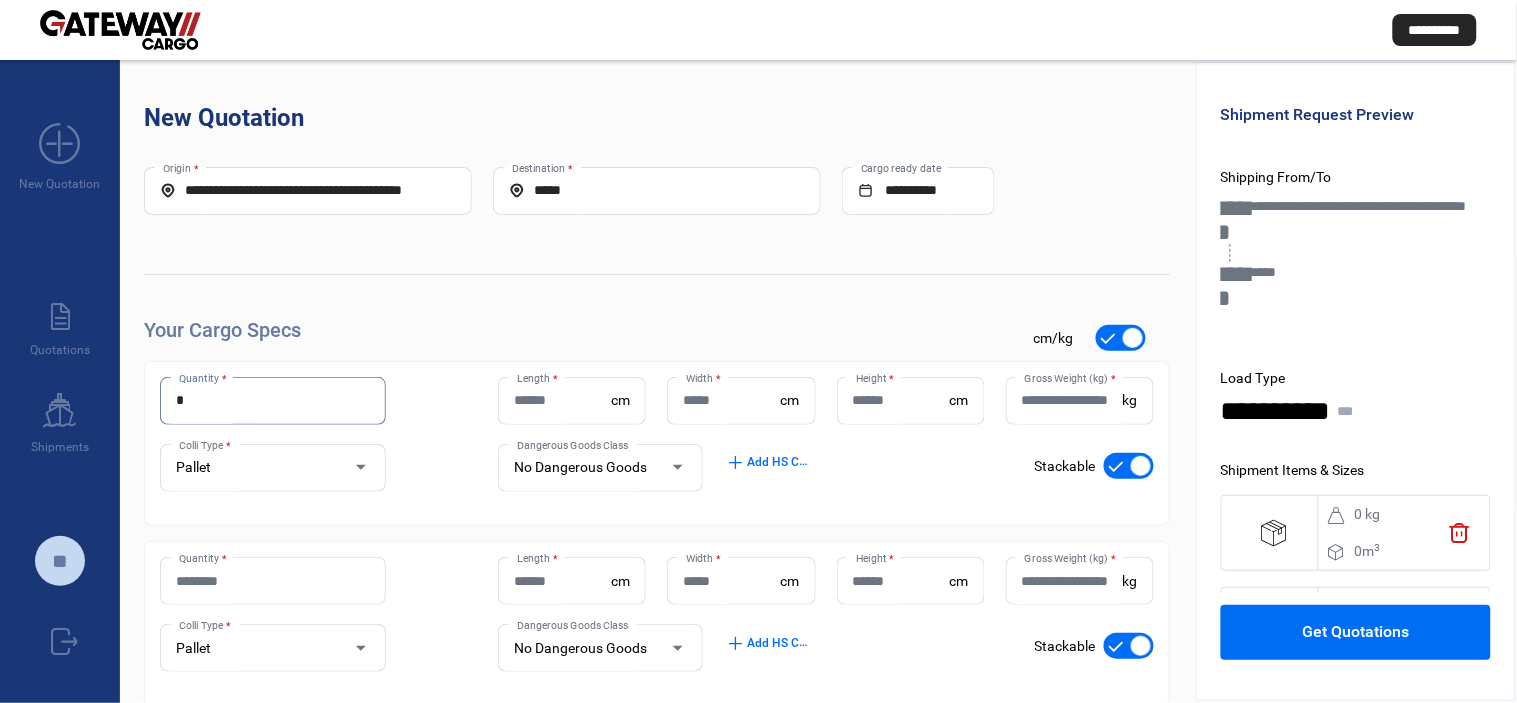 type on "*" 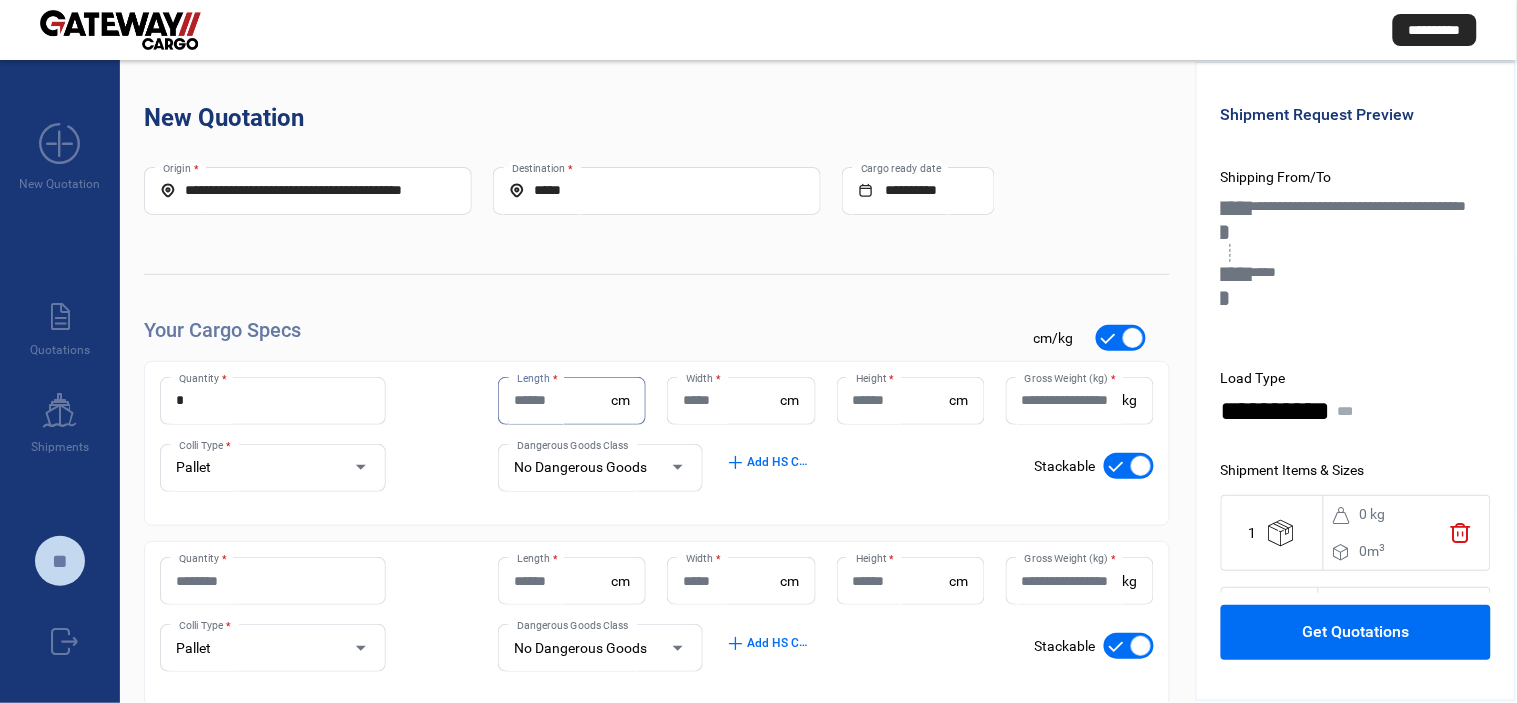click on "Pallet Colli Type *" 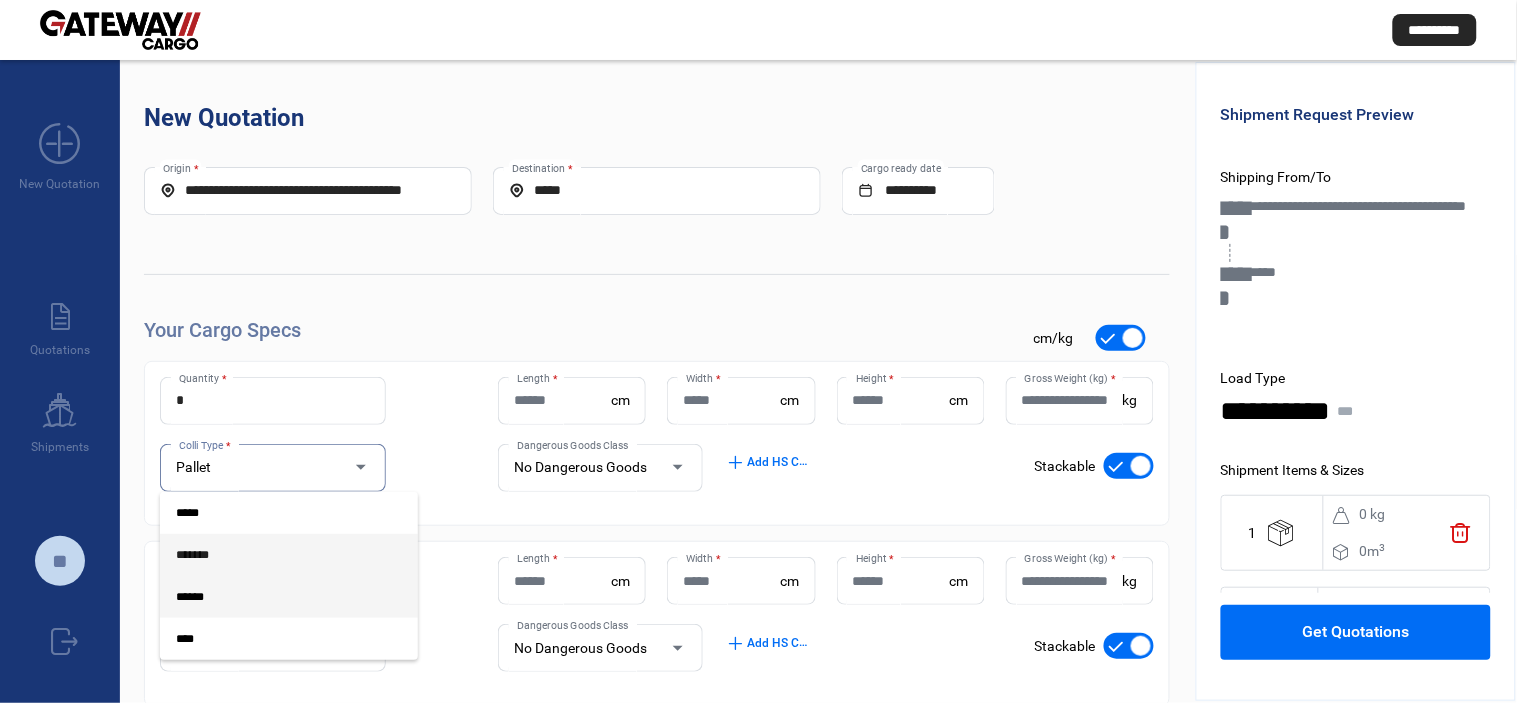click on "*******" at bounding box center [273, 555] 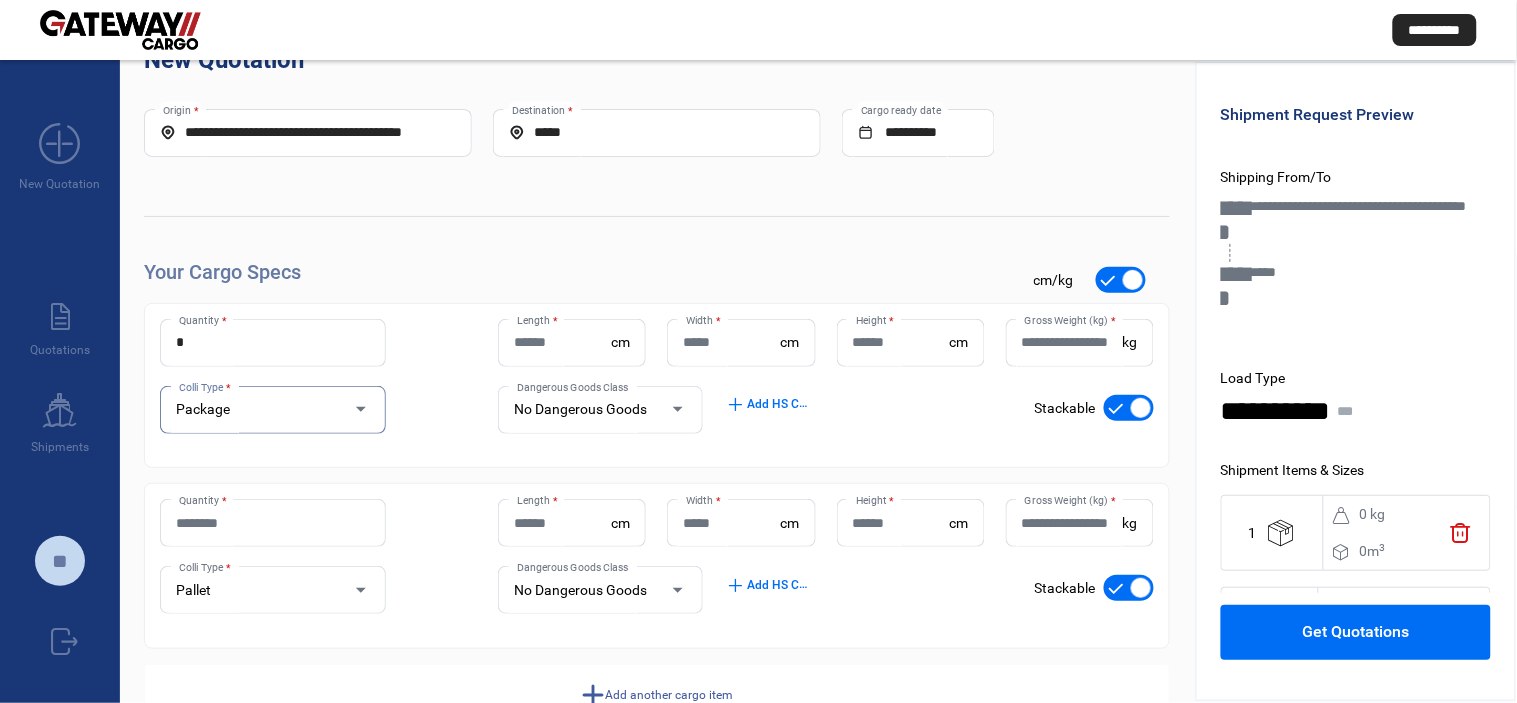 scroll, scrollTop: 111, scrollLeft: 0, axis: vertical 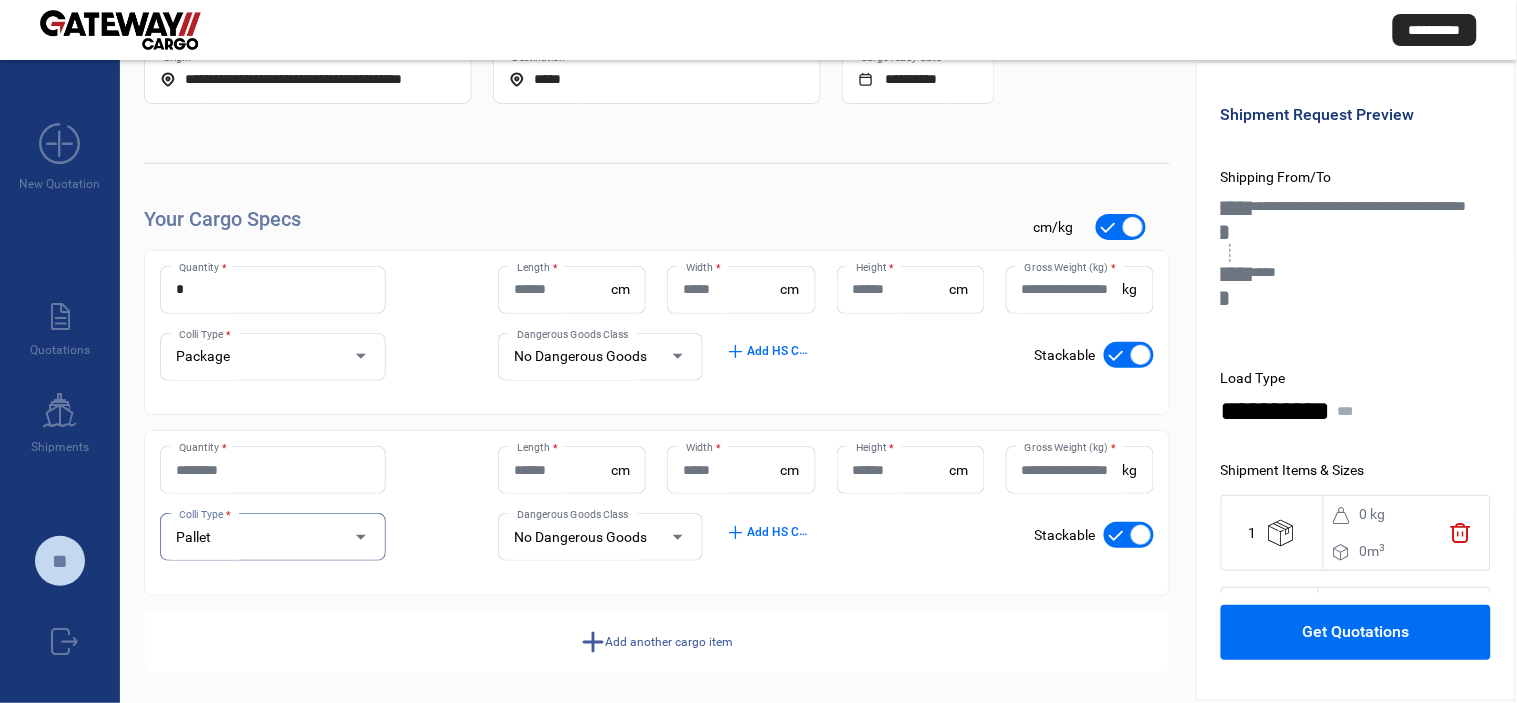 click on "Pallet" at bounding box center (254, 537) 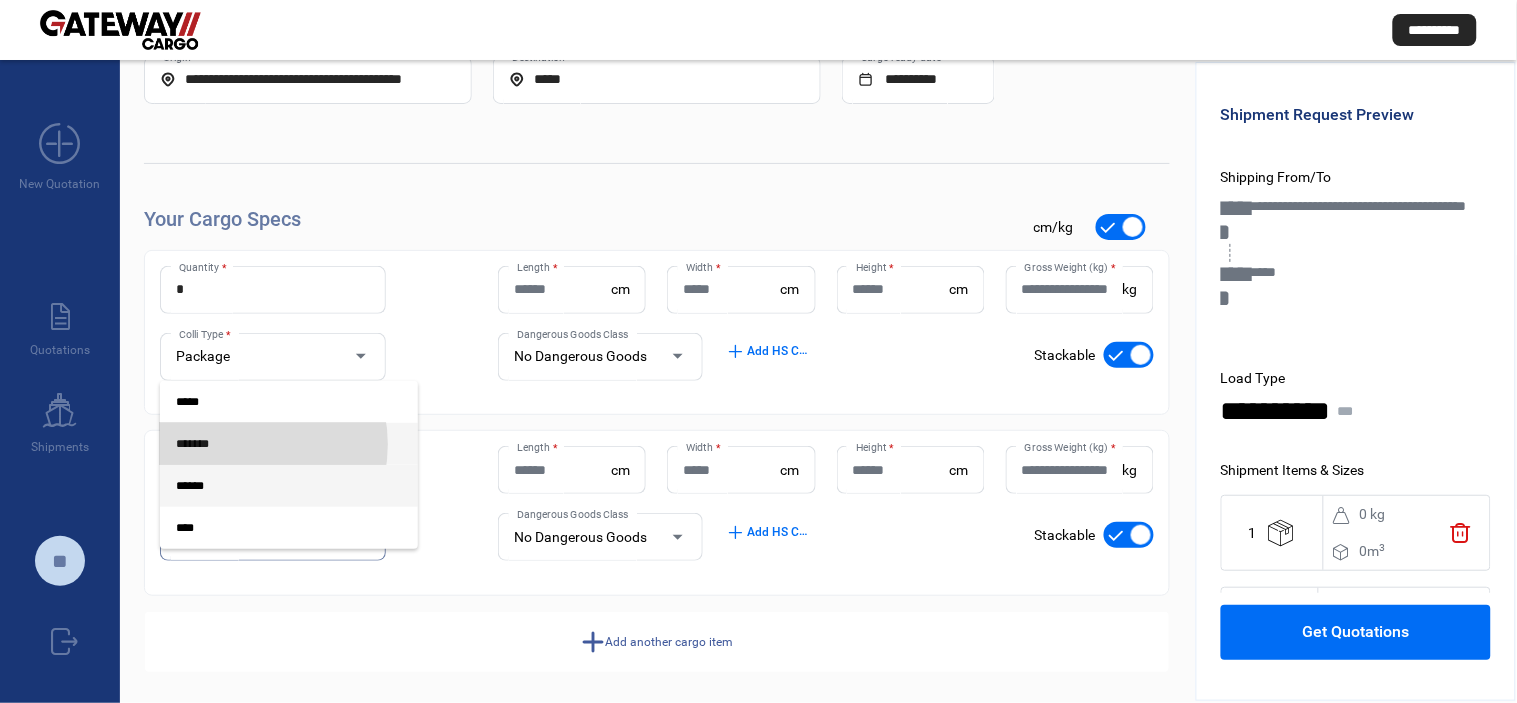 click on "*******" at bounding box center [273, 444] 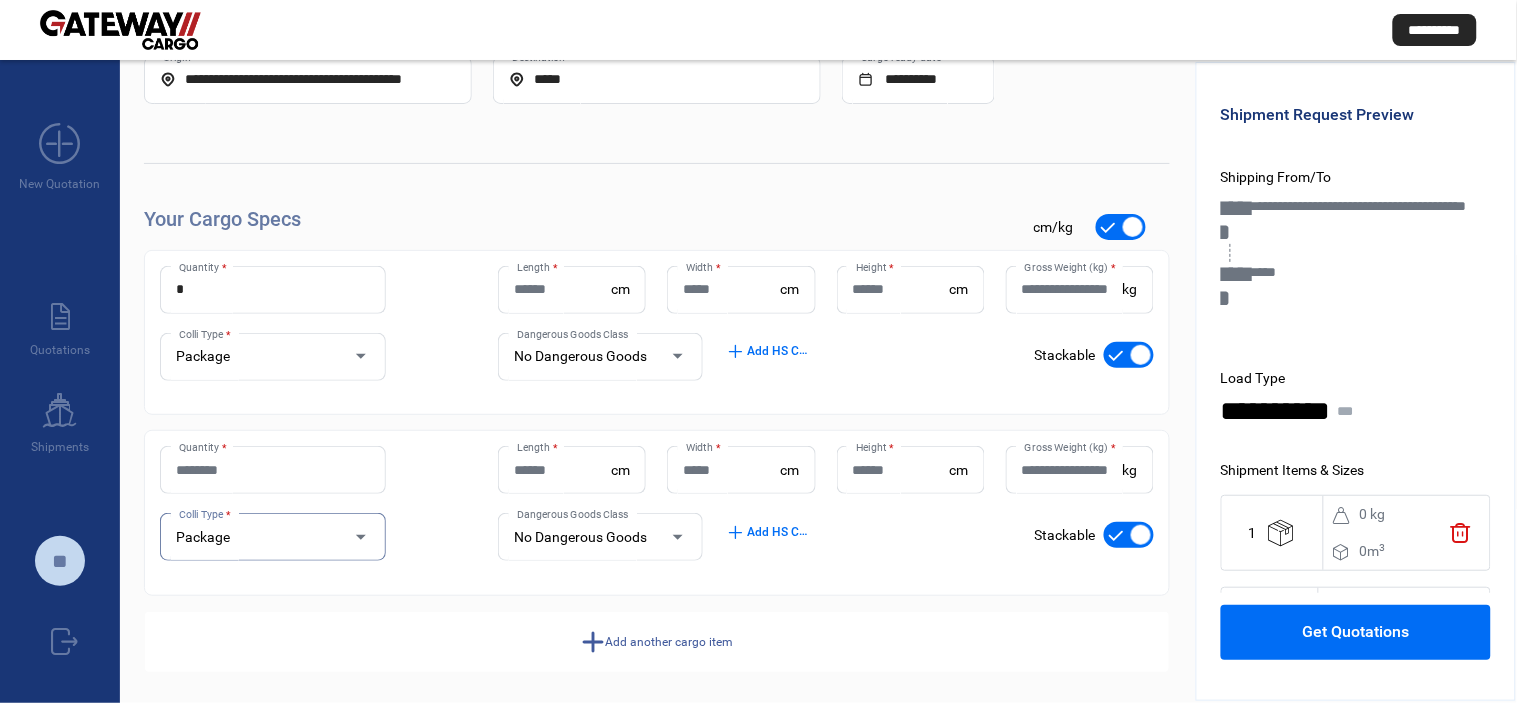 click on "Quantity *" 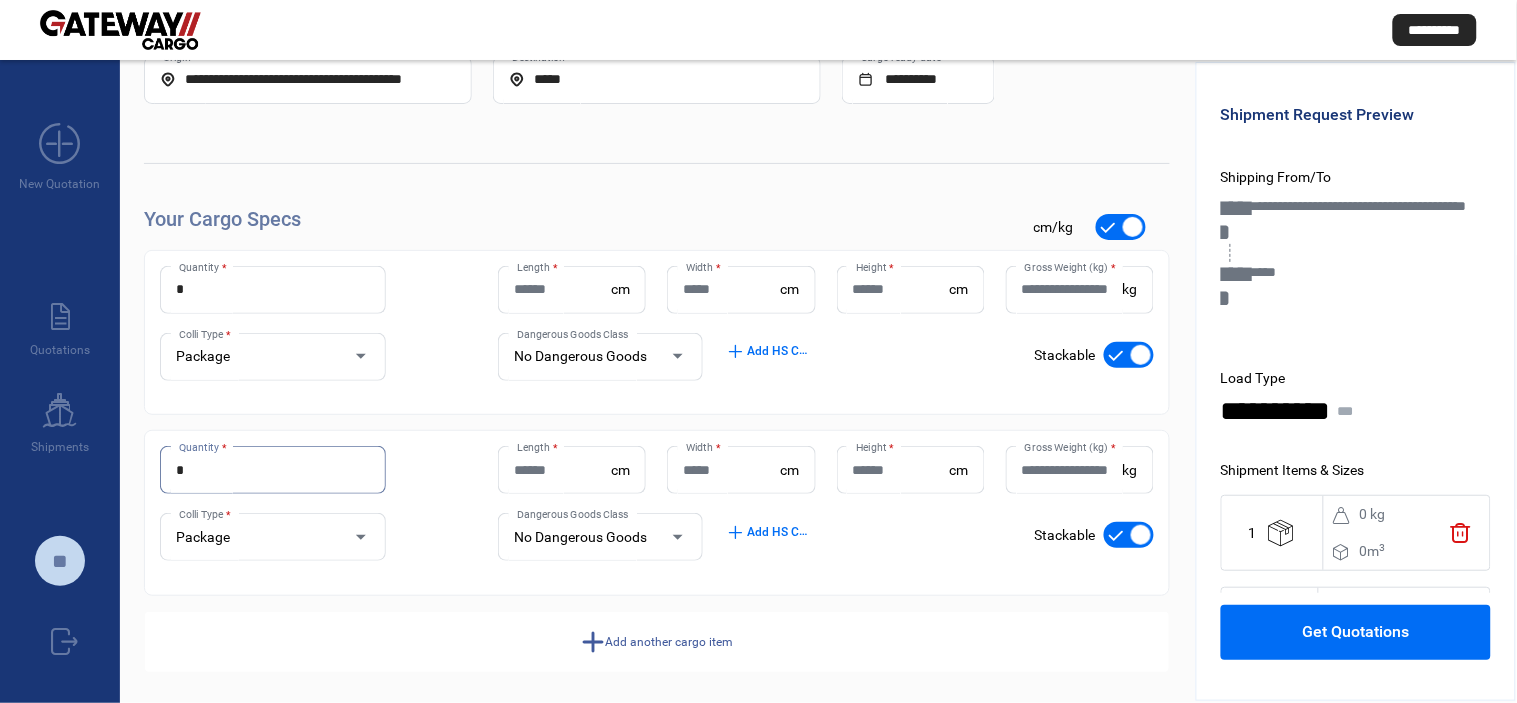 type on "*" 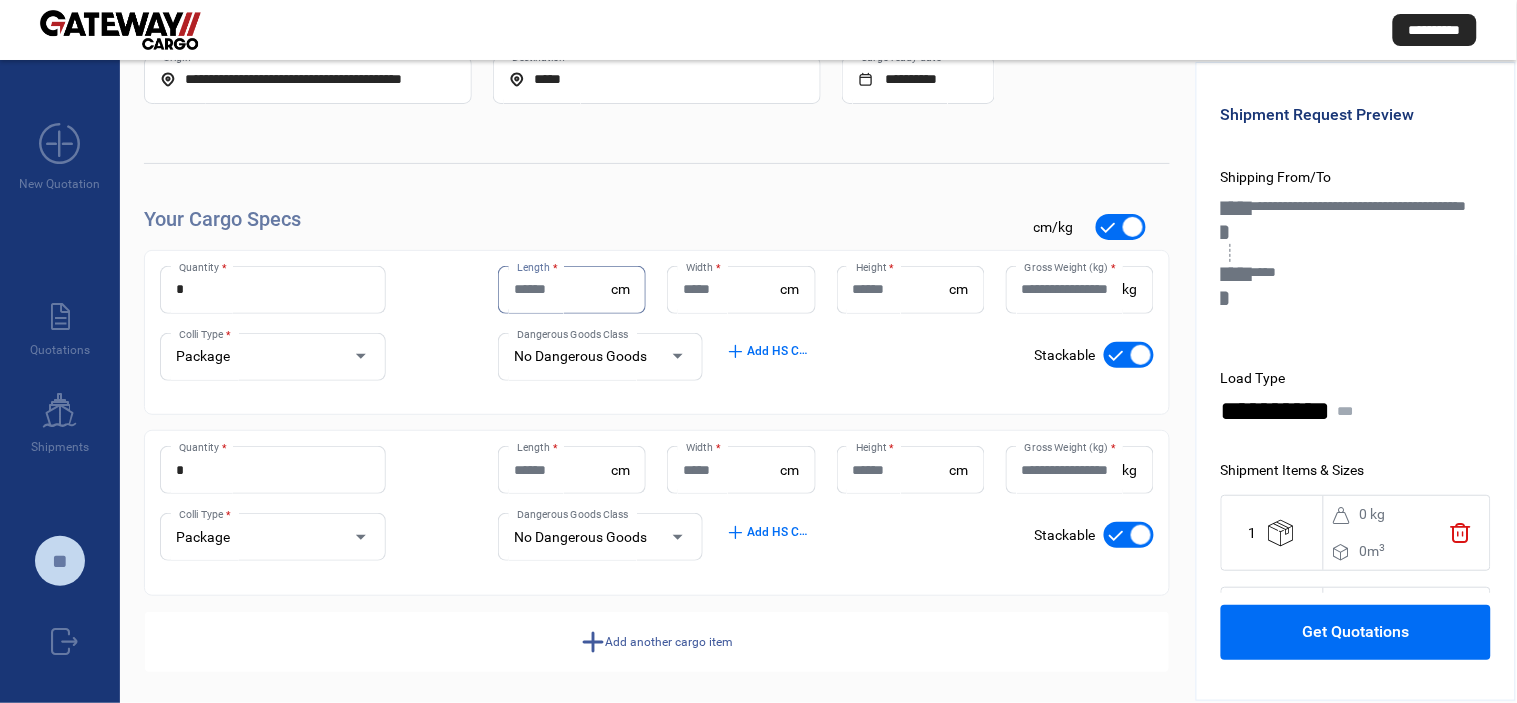 click on "Length  *" at bounding box center (562, 289) 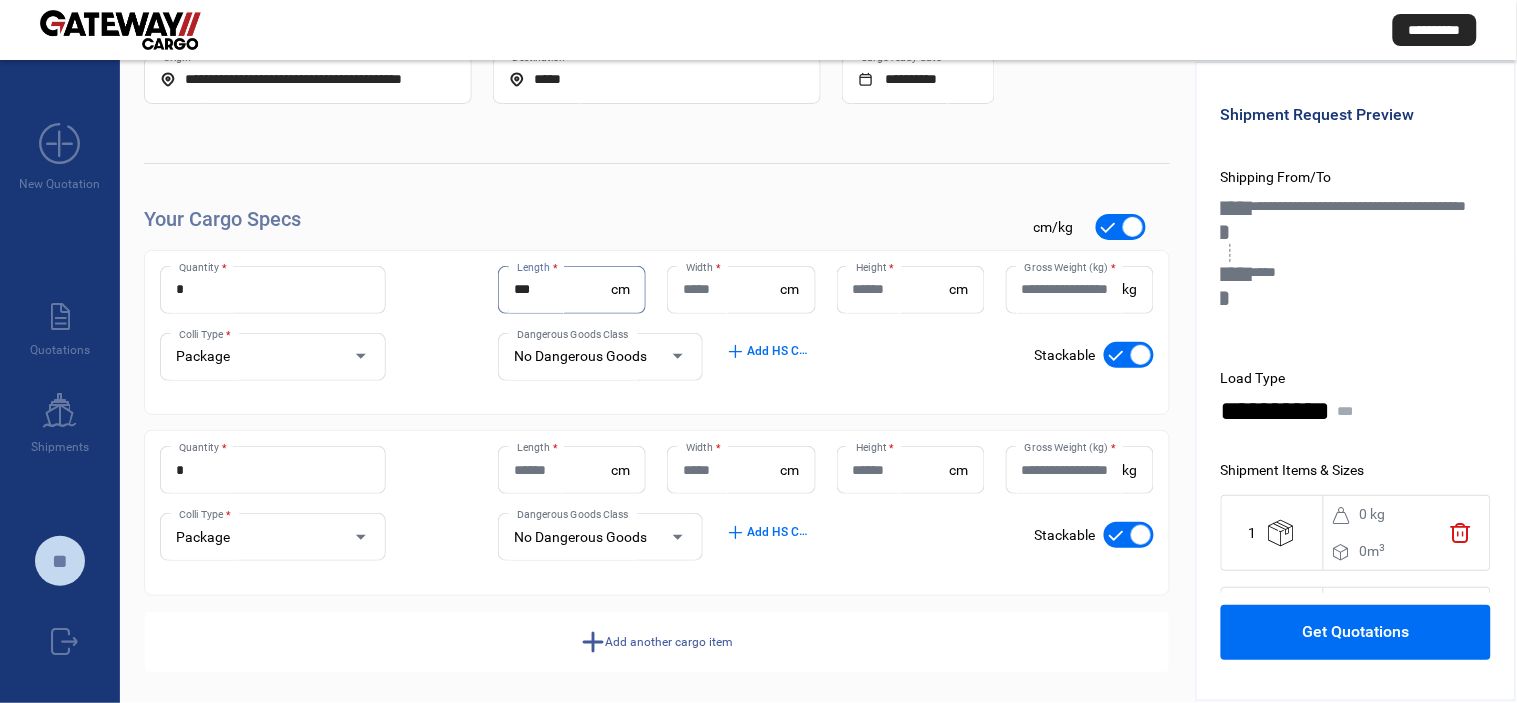 type on "***" 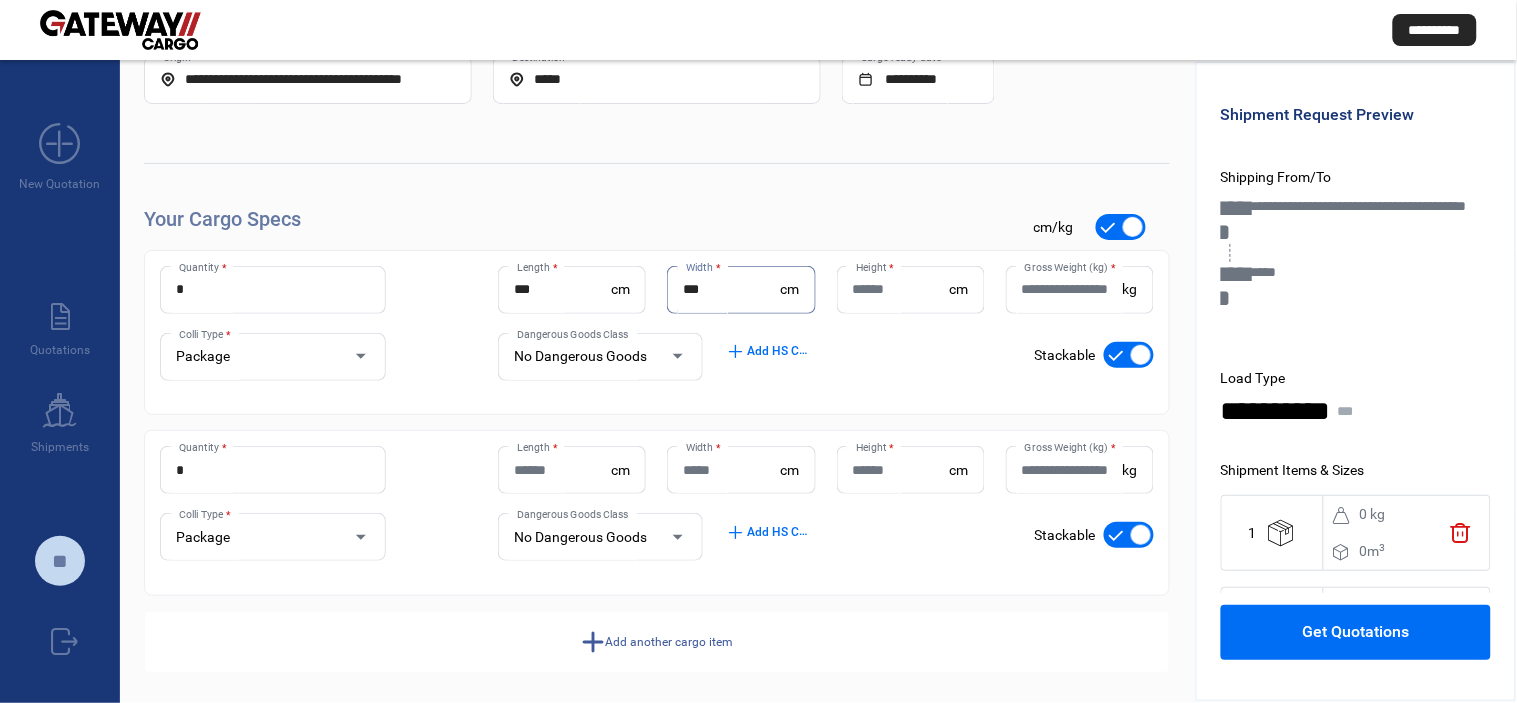 type on "***" 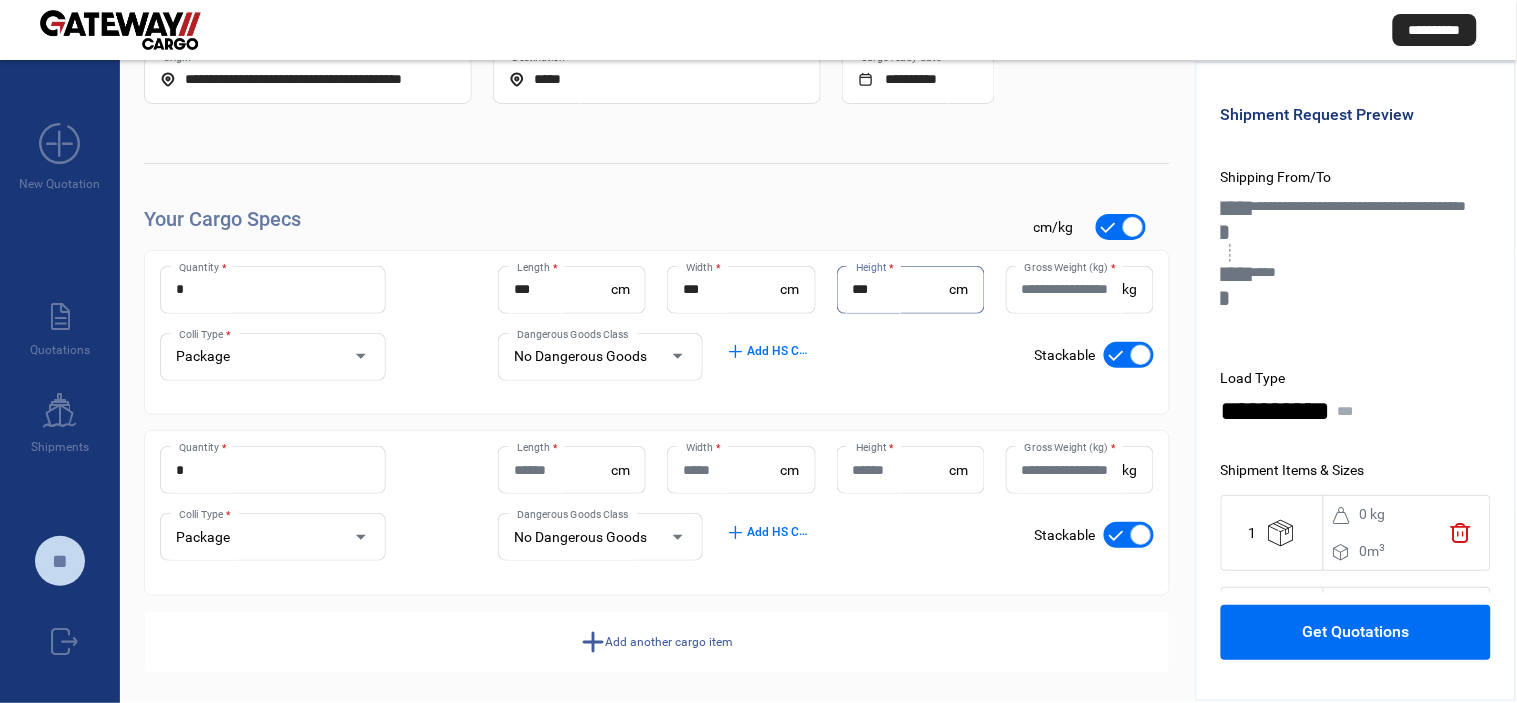 type on "***" 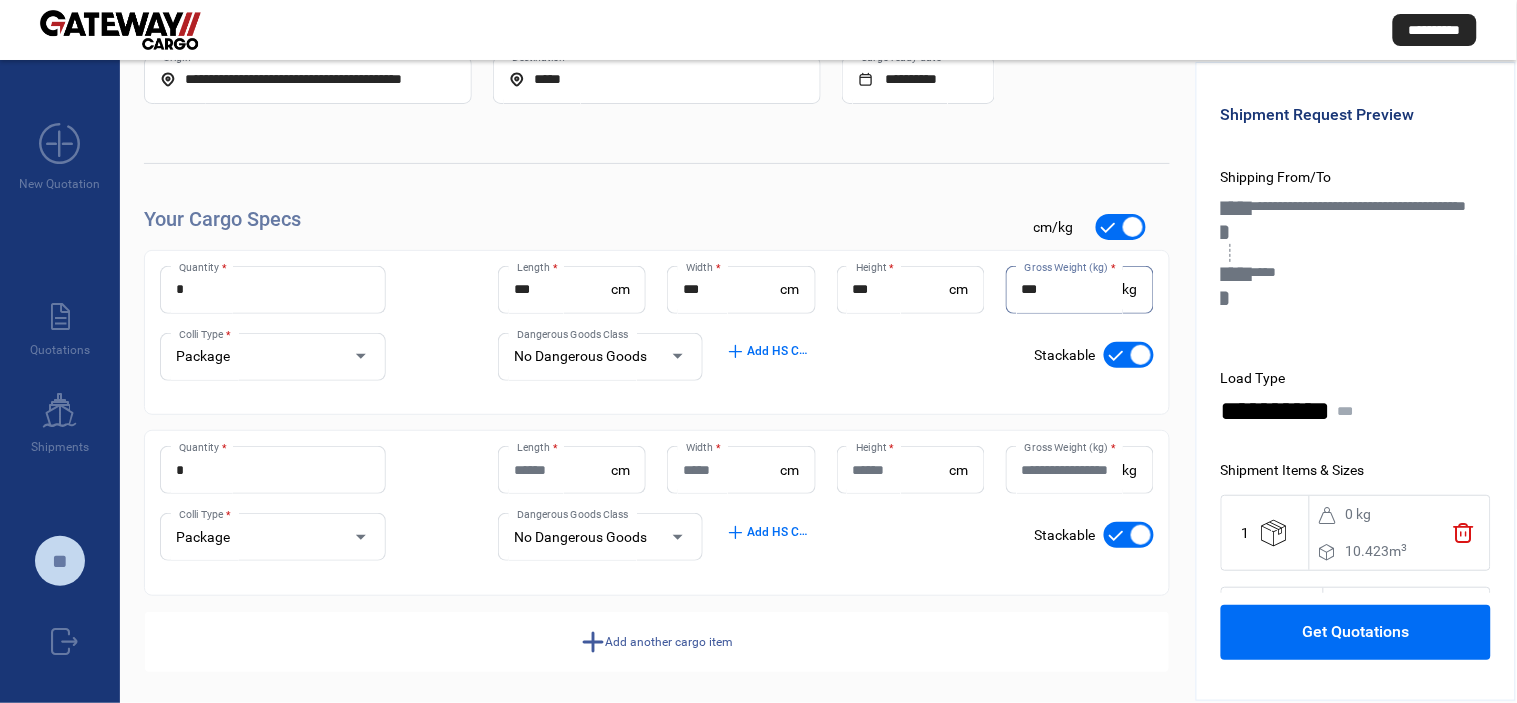 type on "***" 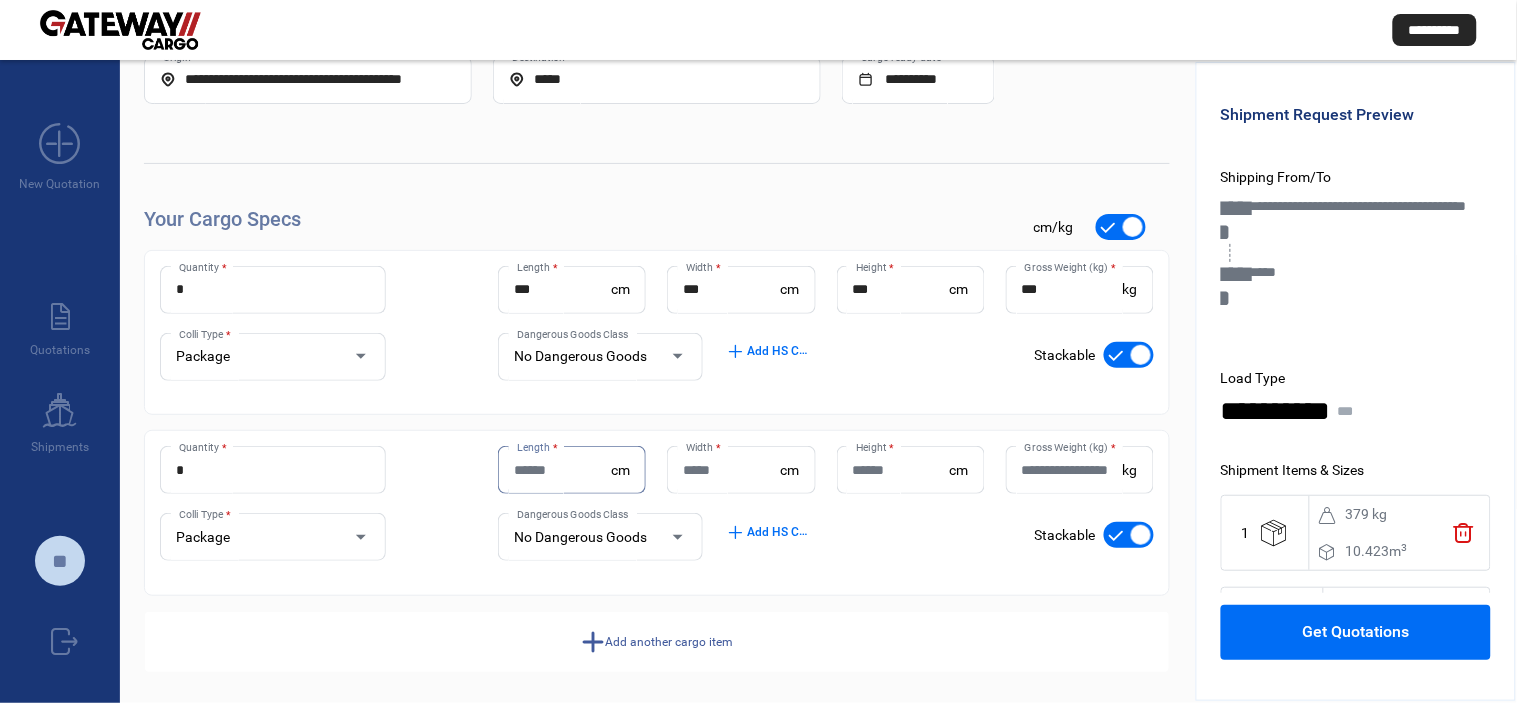 click on "Length  *" at bounding box center [562, 470] 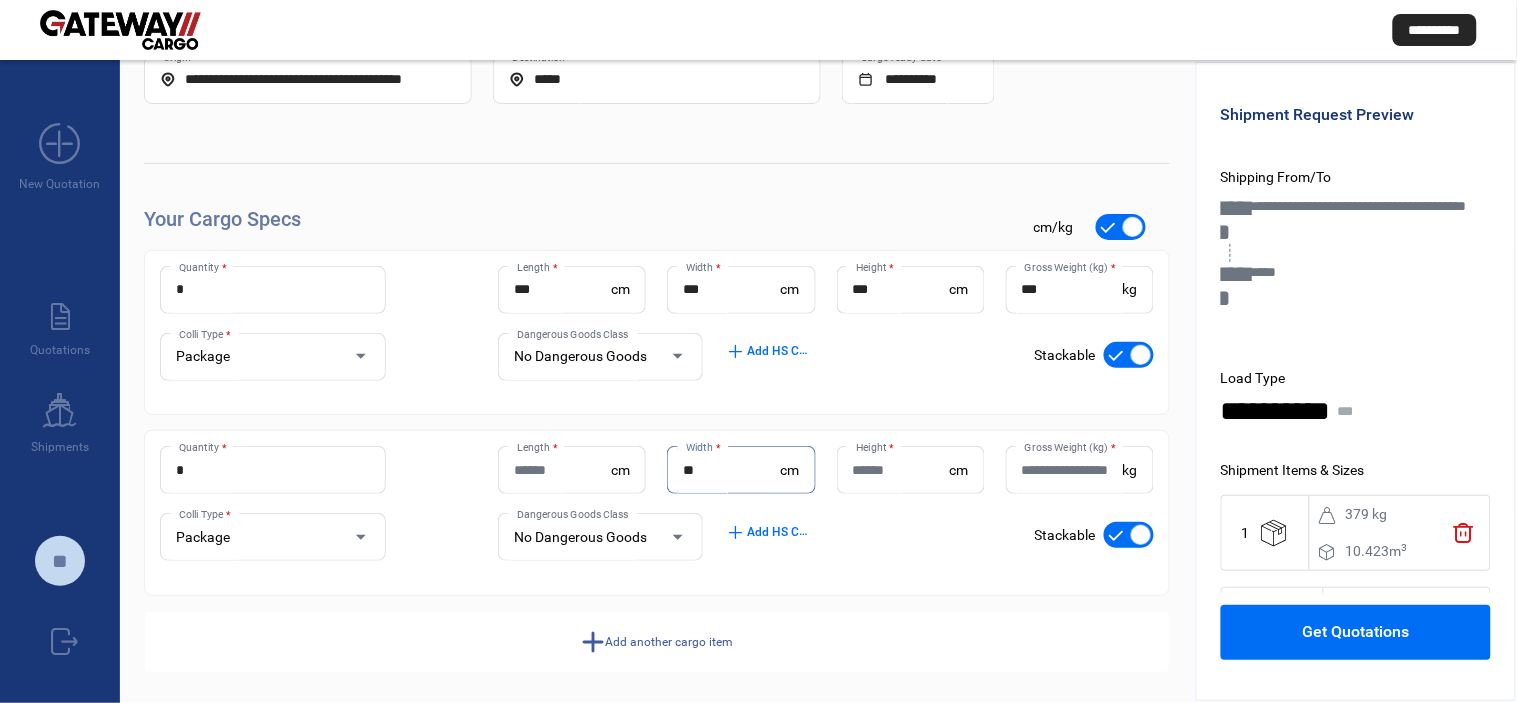 type on "**" 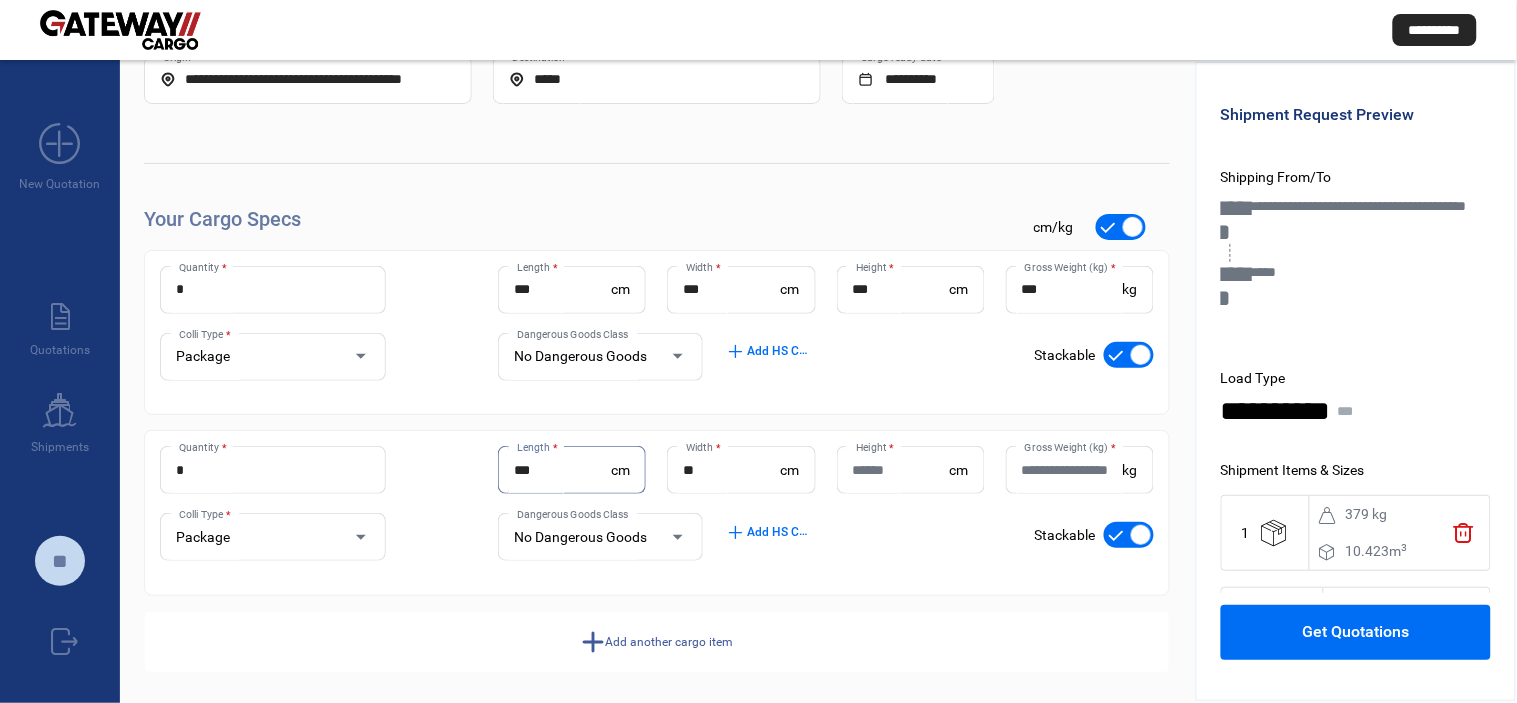 type on "***" 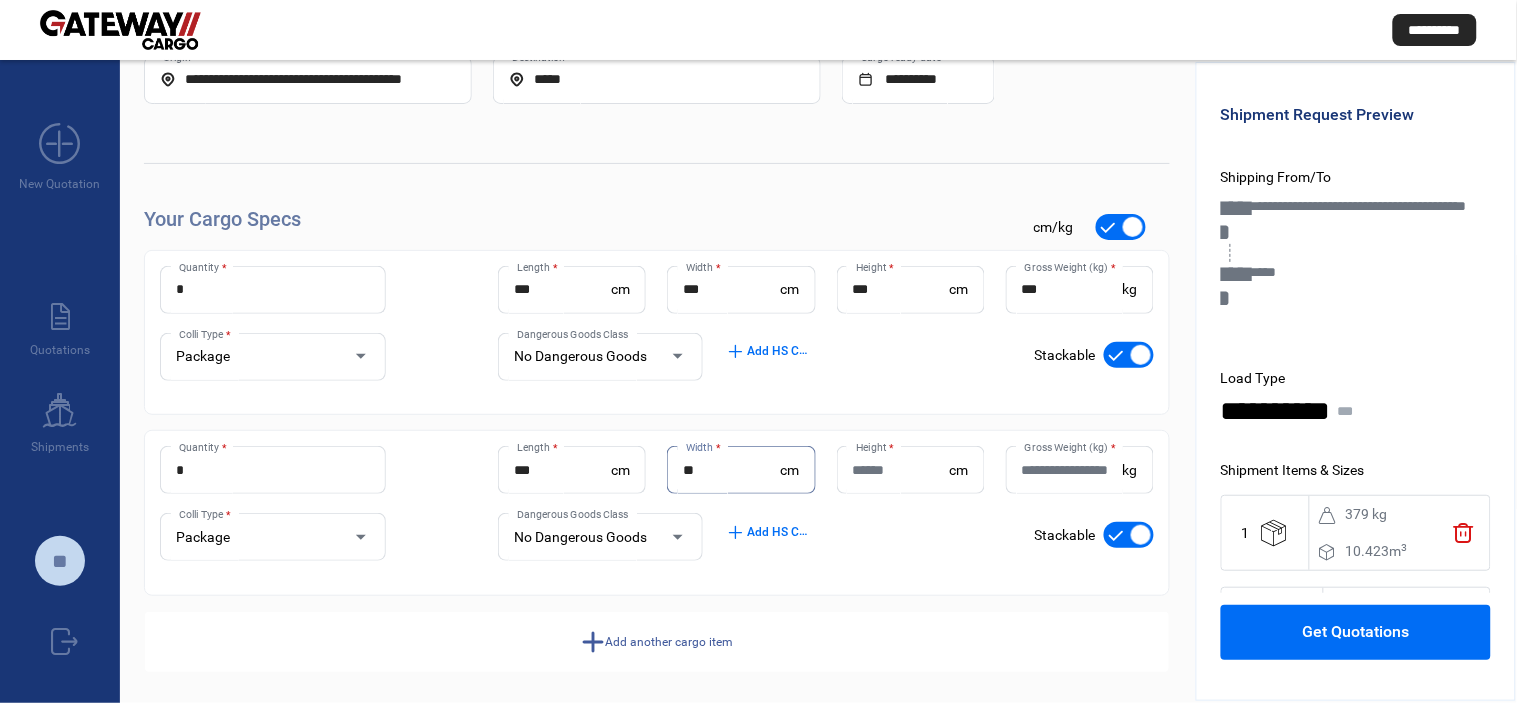 type on "**" 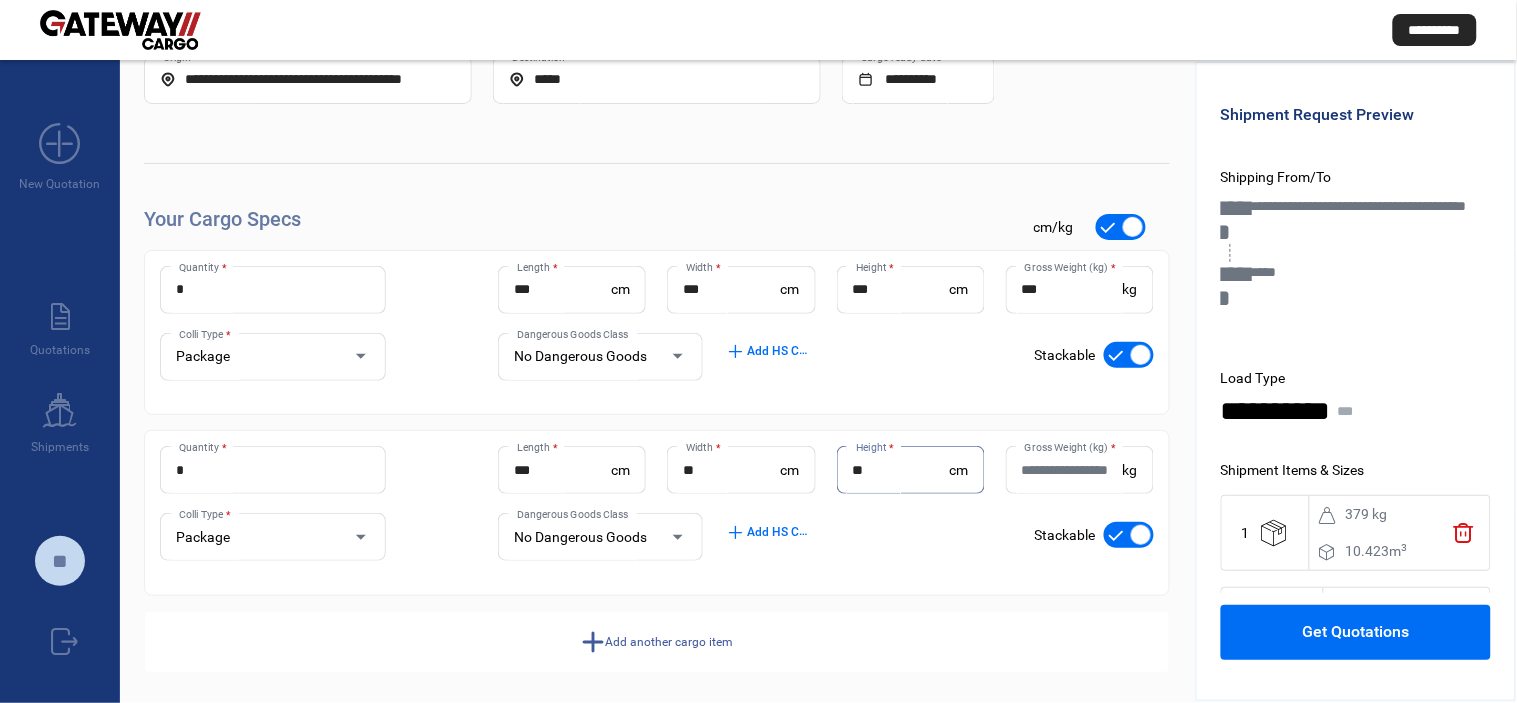 type on "**" 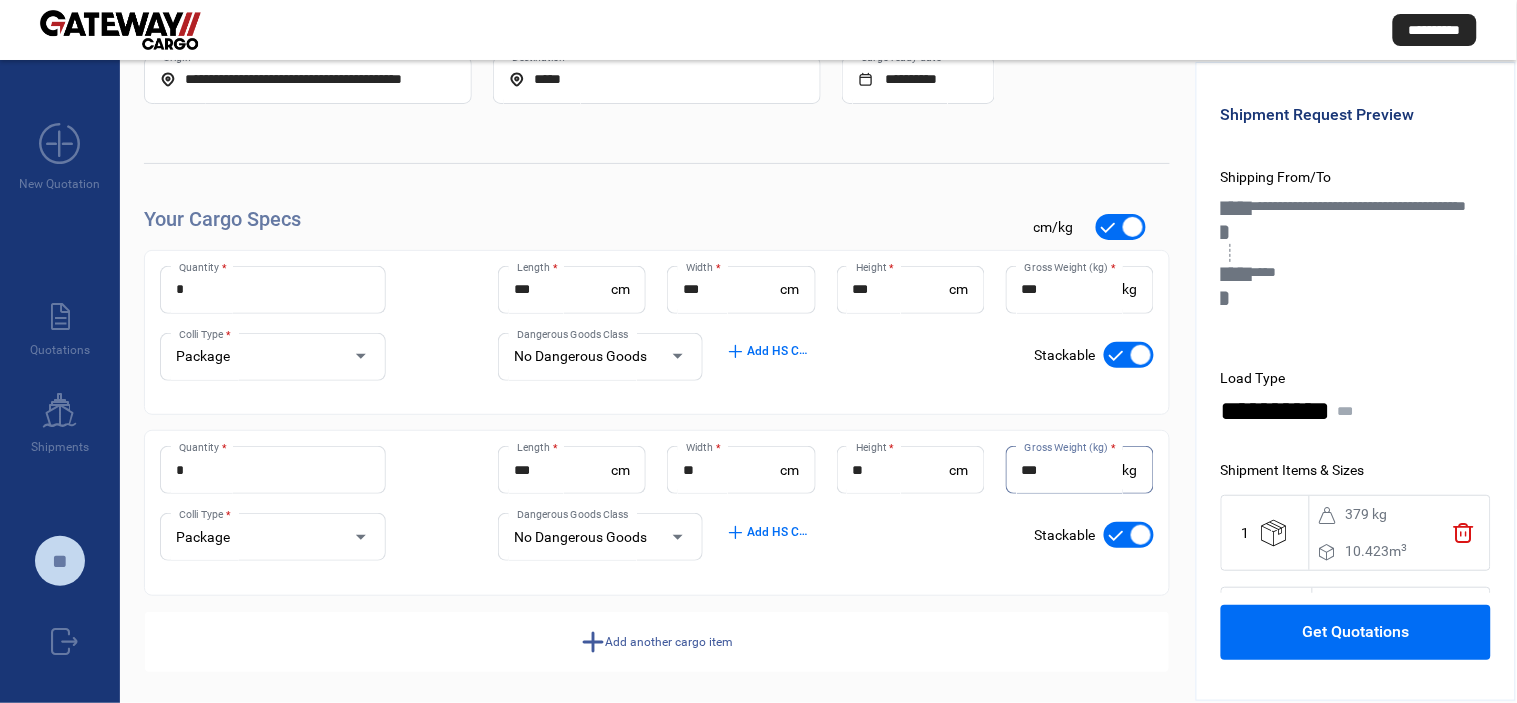 type on "***" 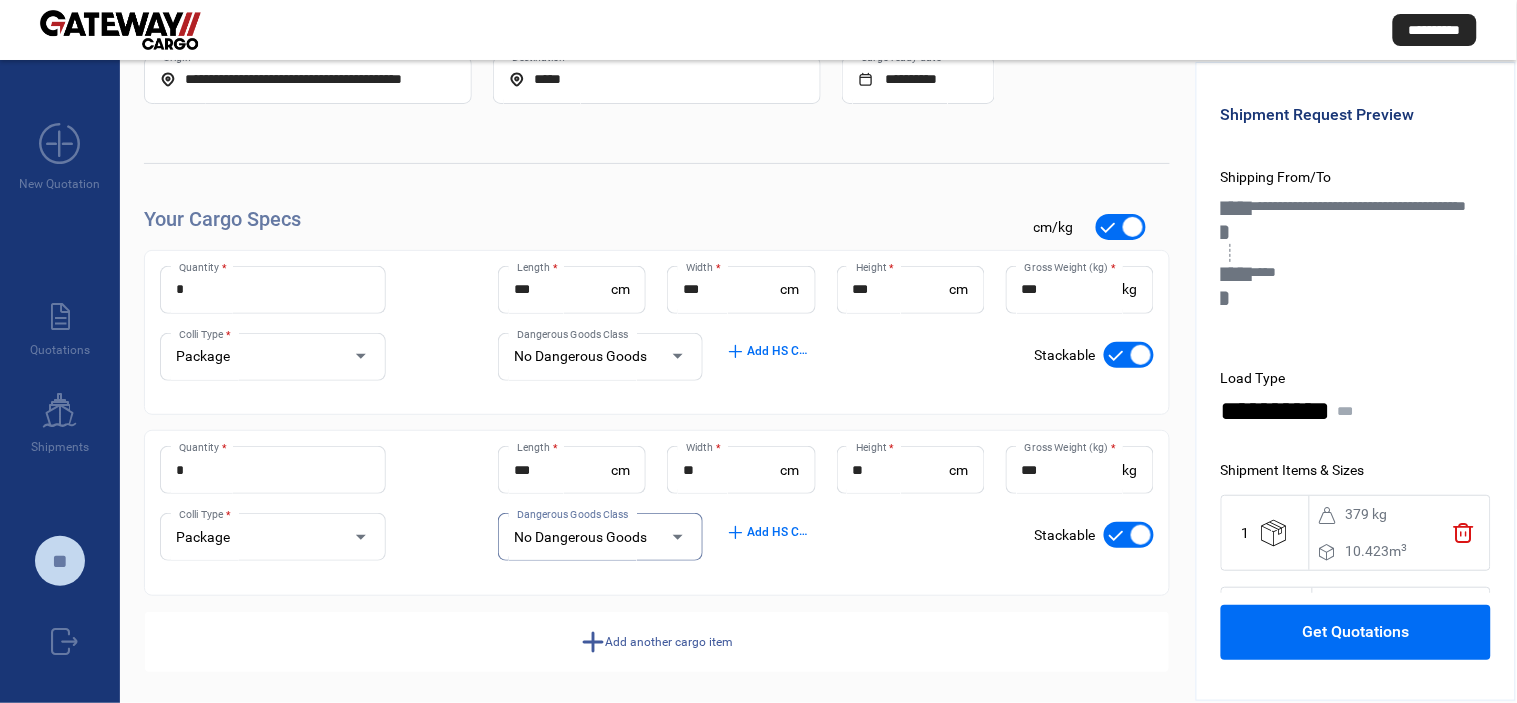click on "No Dangerous Goods" at bounding box center (580, 537) 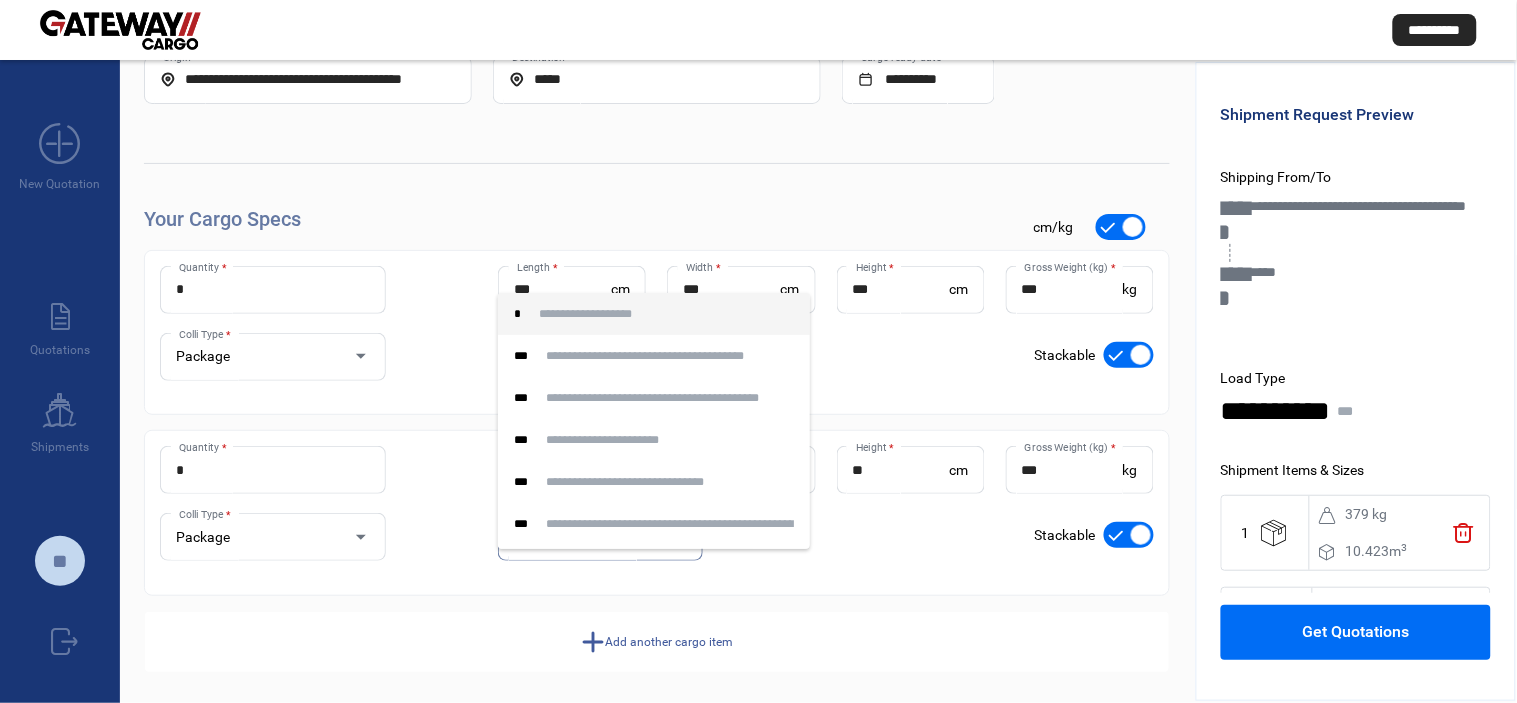 click at bounding box center [758, 351] 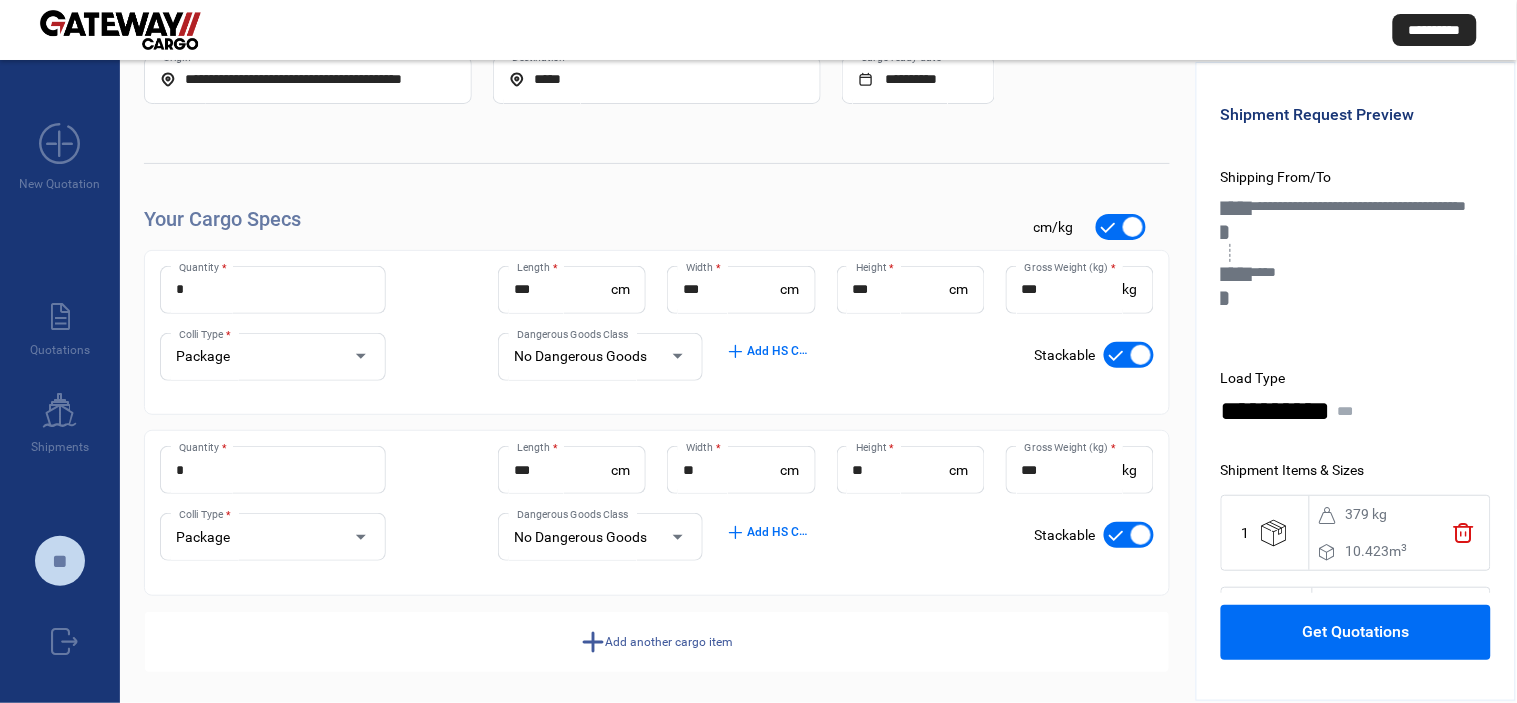 click on "Get Quotations" 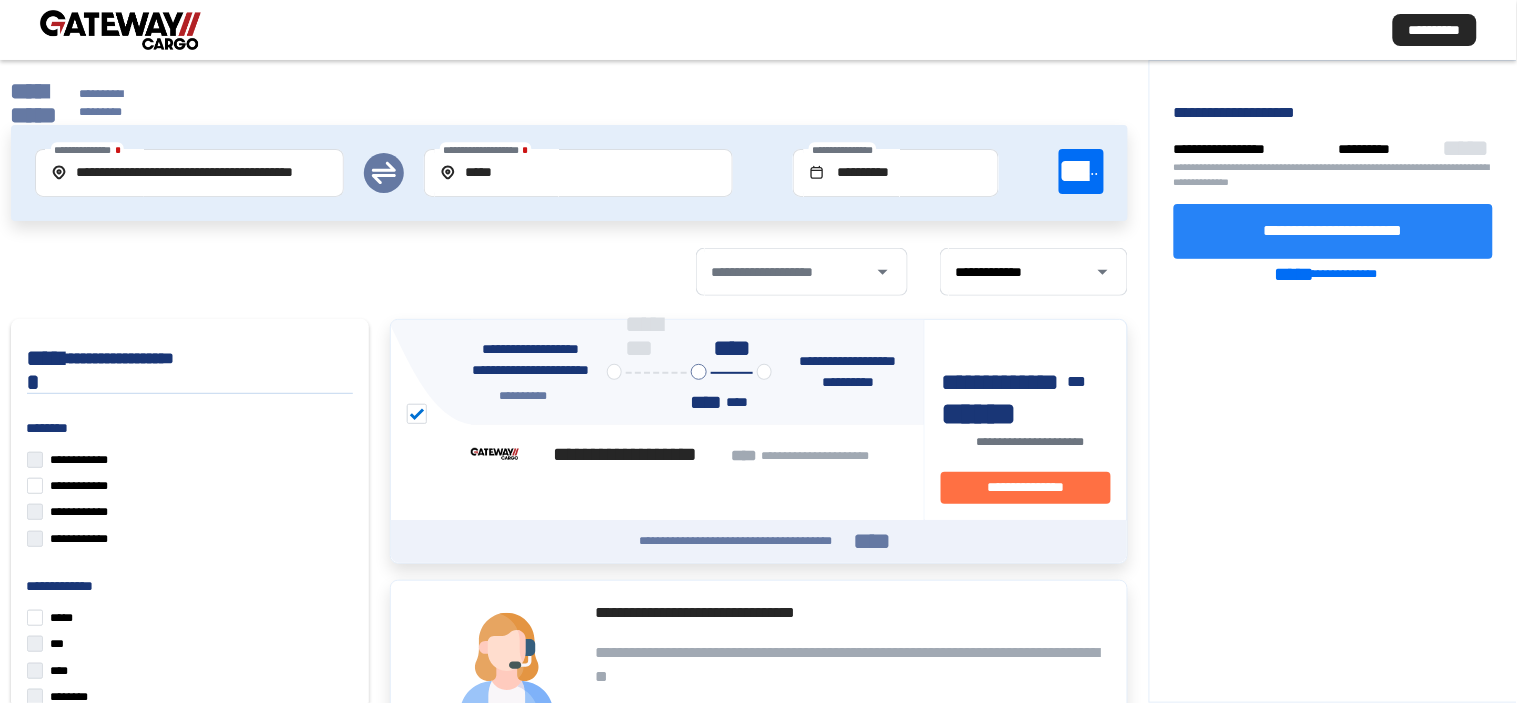 click on "**********" 